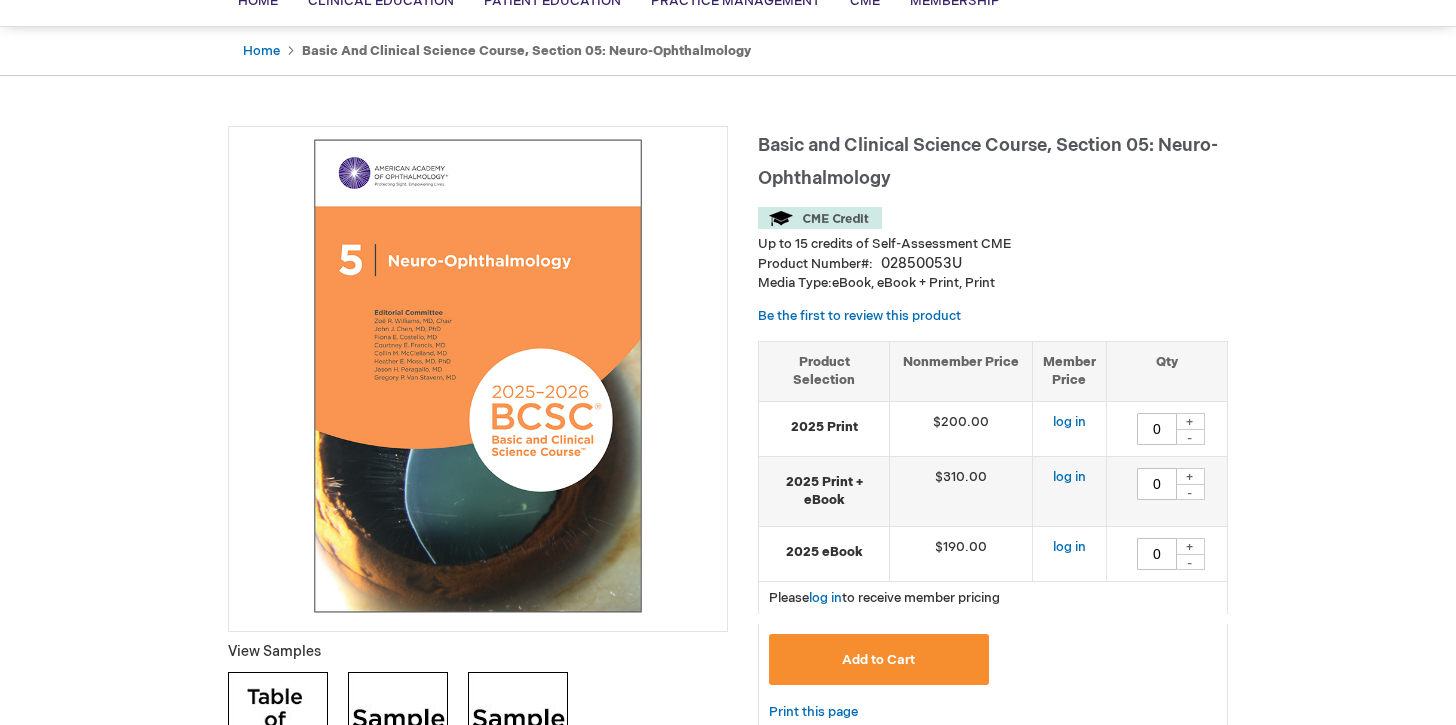 scroll, scrollTop: 191, scrollLeft: 0, axis: vertical 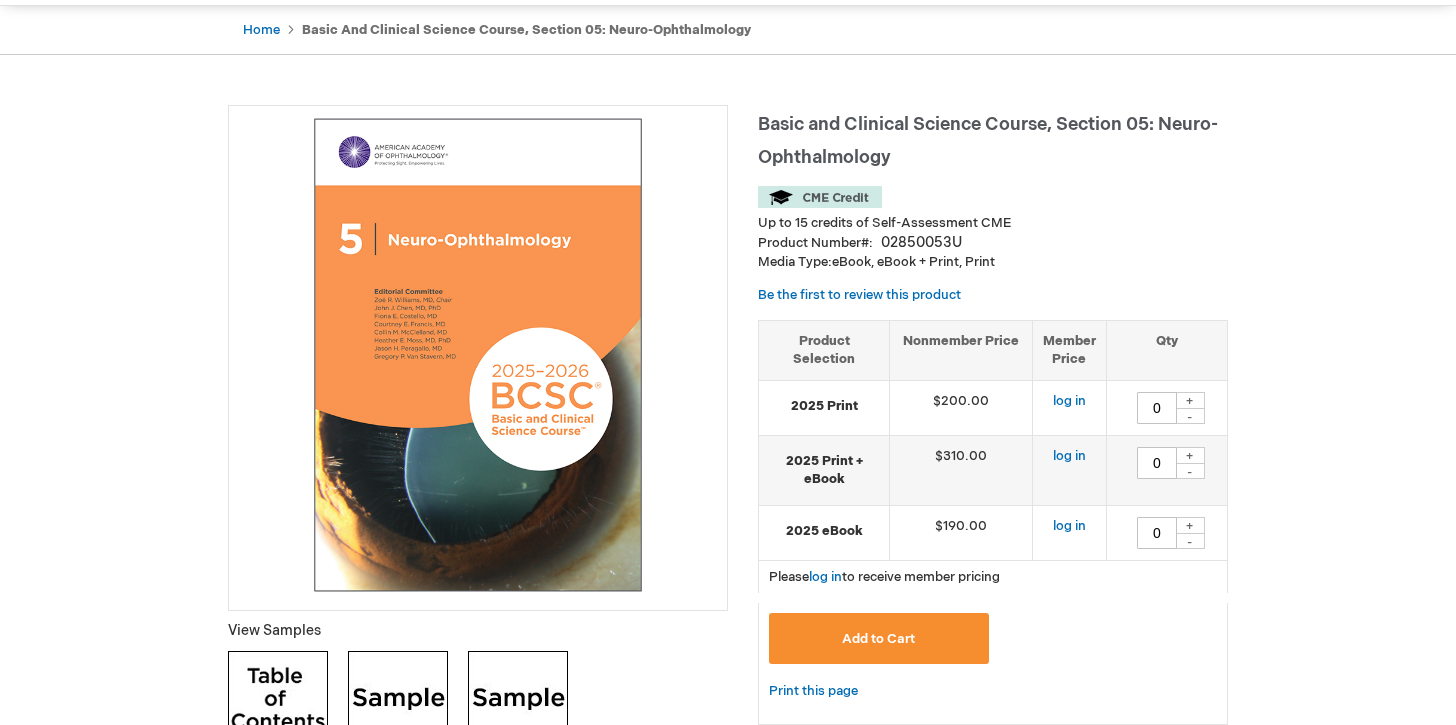 click on "+" at bounding box center [1190, 400] 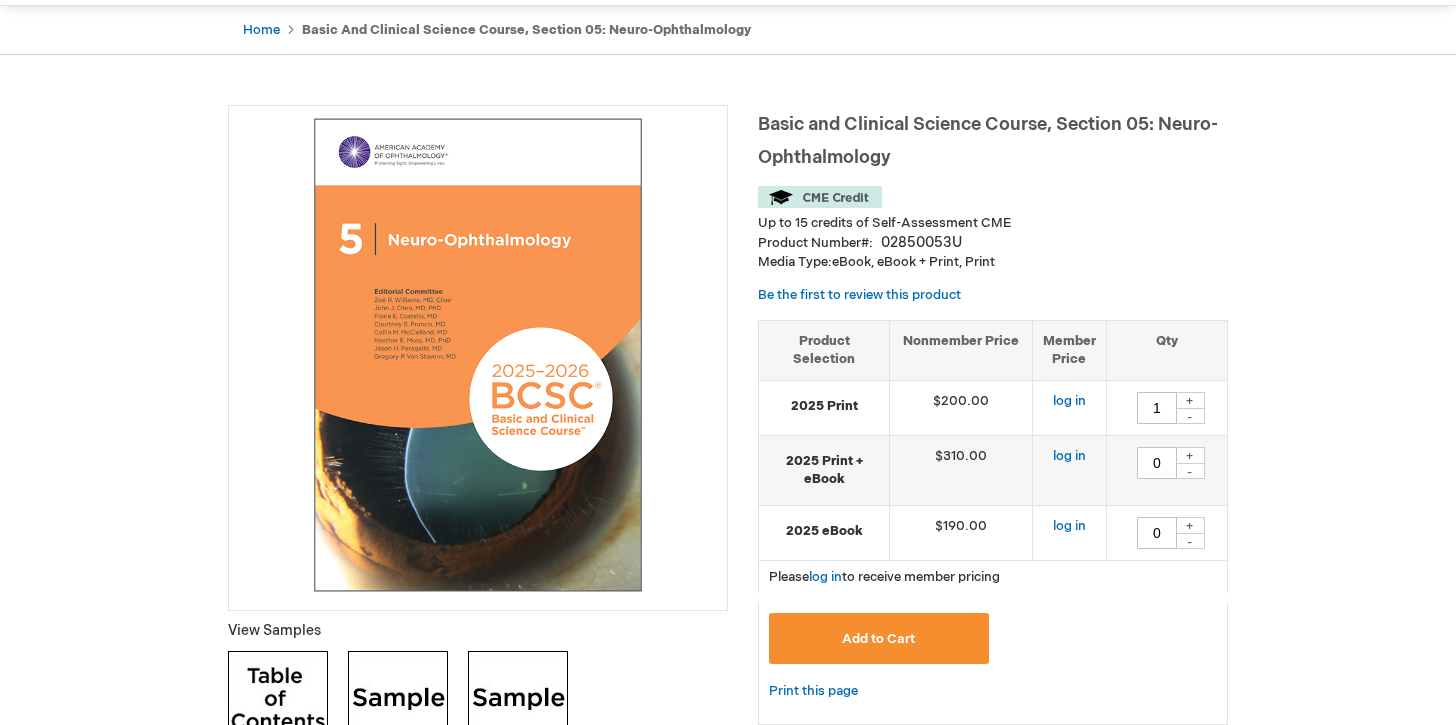click on "Add to Cart" at bounding box center (878, 639) 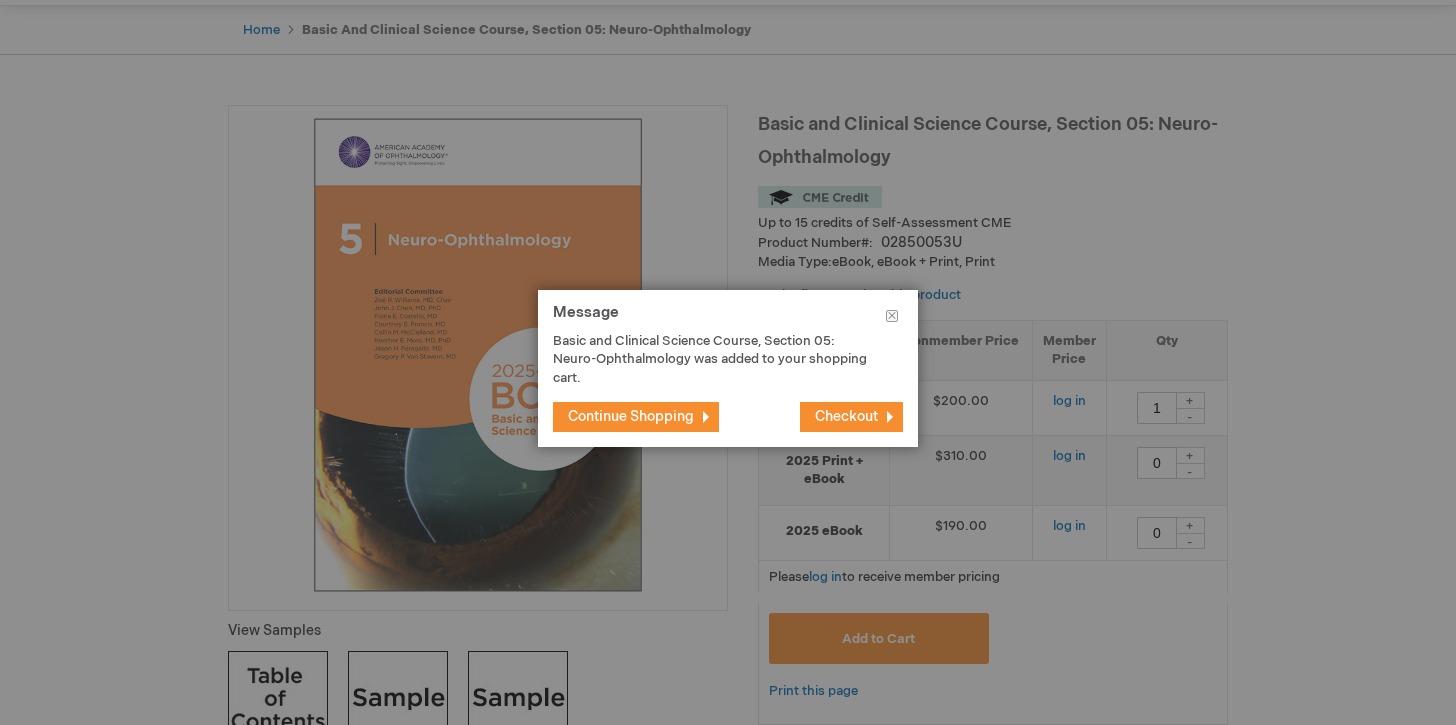 click on "Checkout" at bounding box center (851, 417) 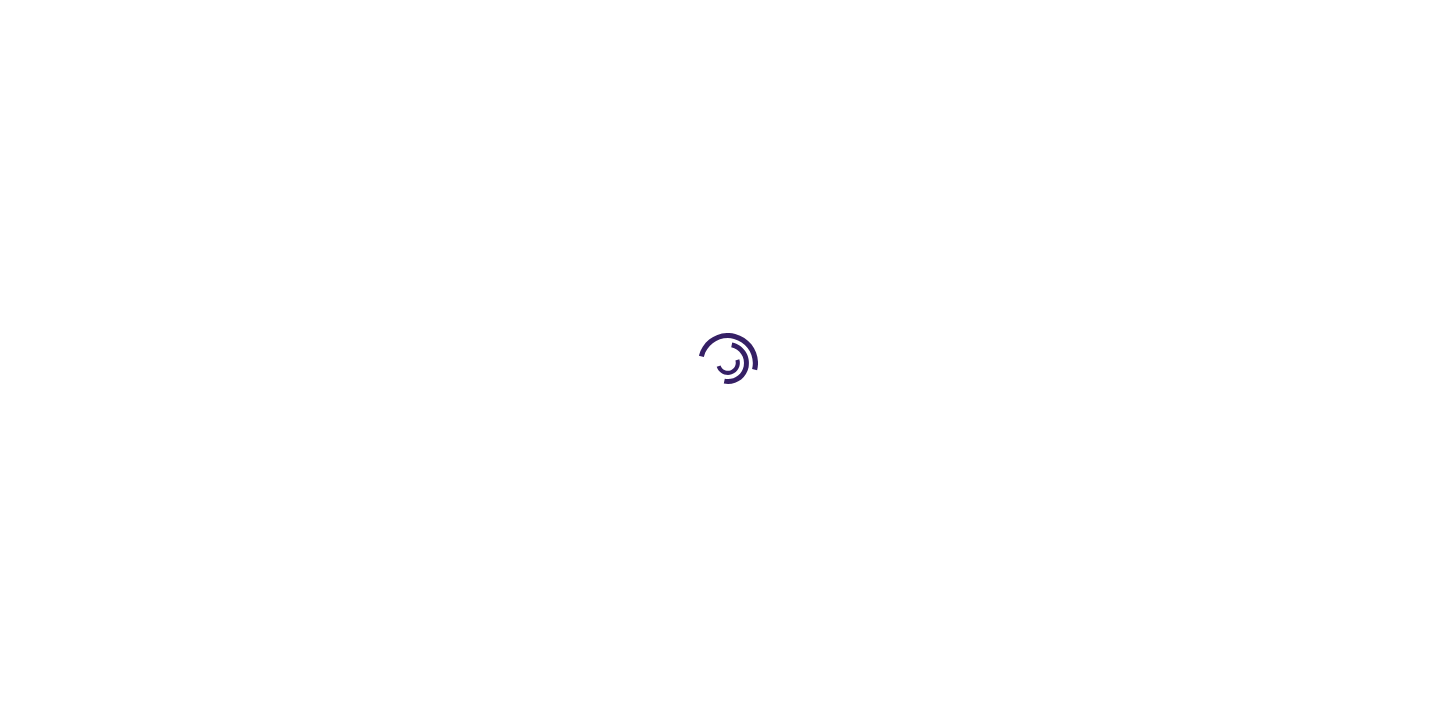 scroll, scrollTop: 0, scrollLeft: 0, axis: both 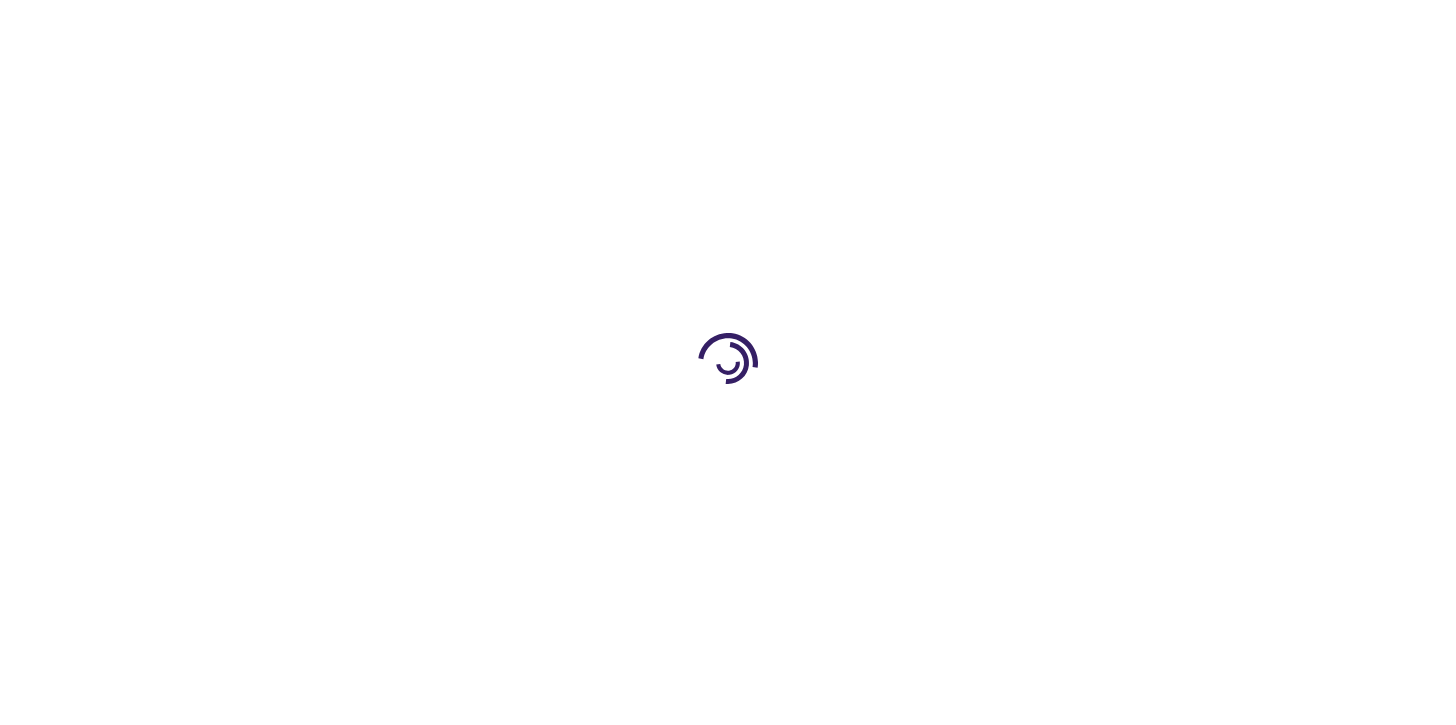 select on "US" 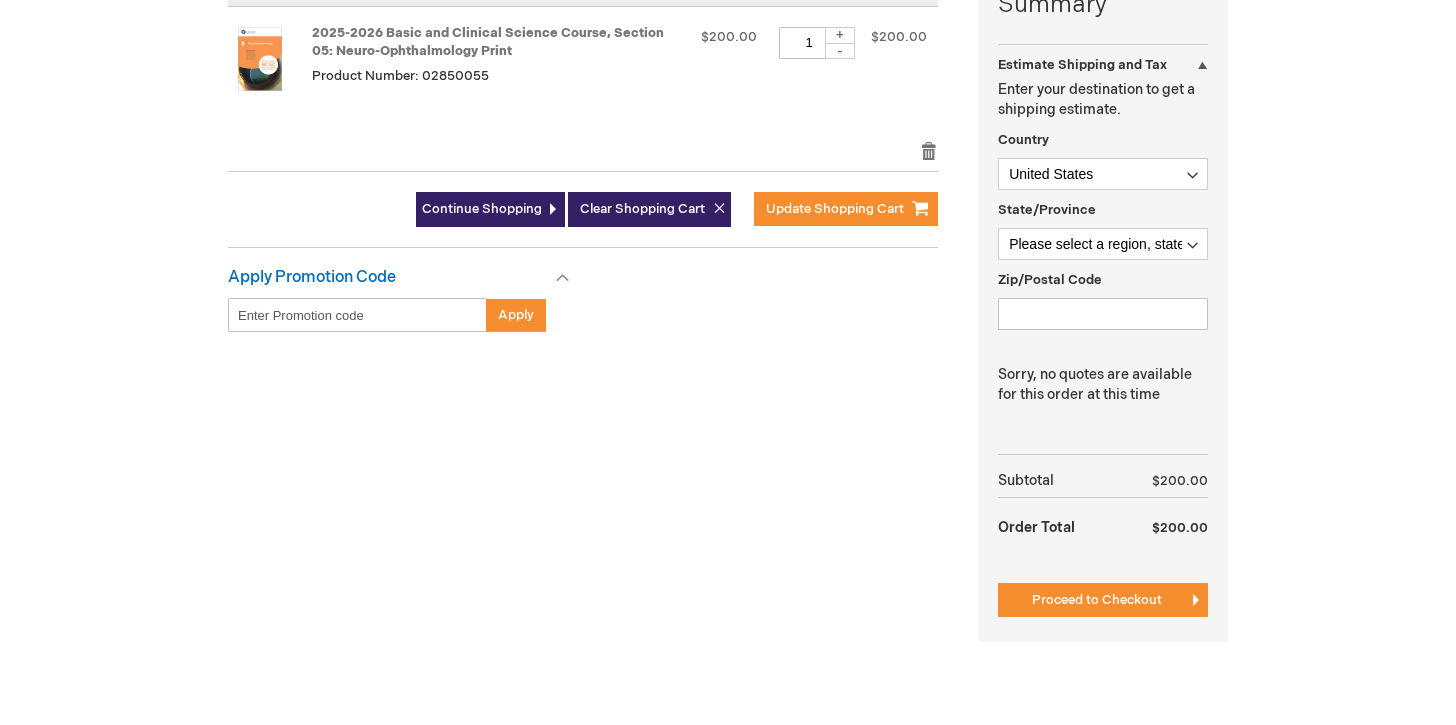 scroll, scrollTop: 551, scrollLeft: 0, axis: vertical 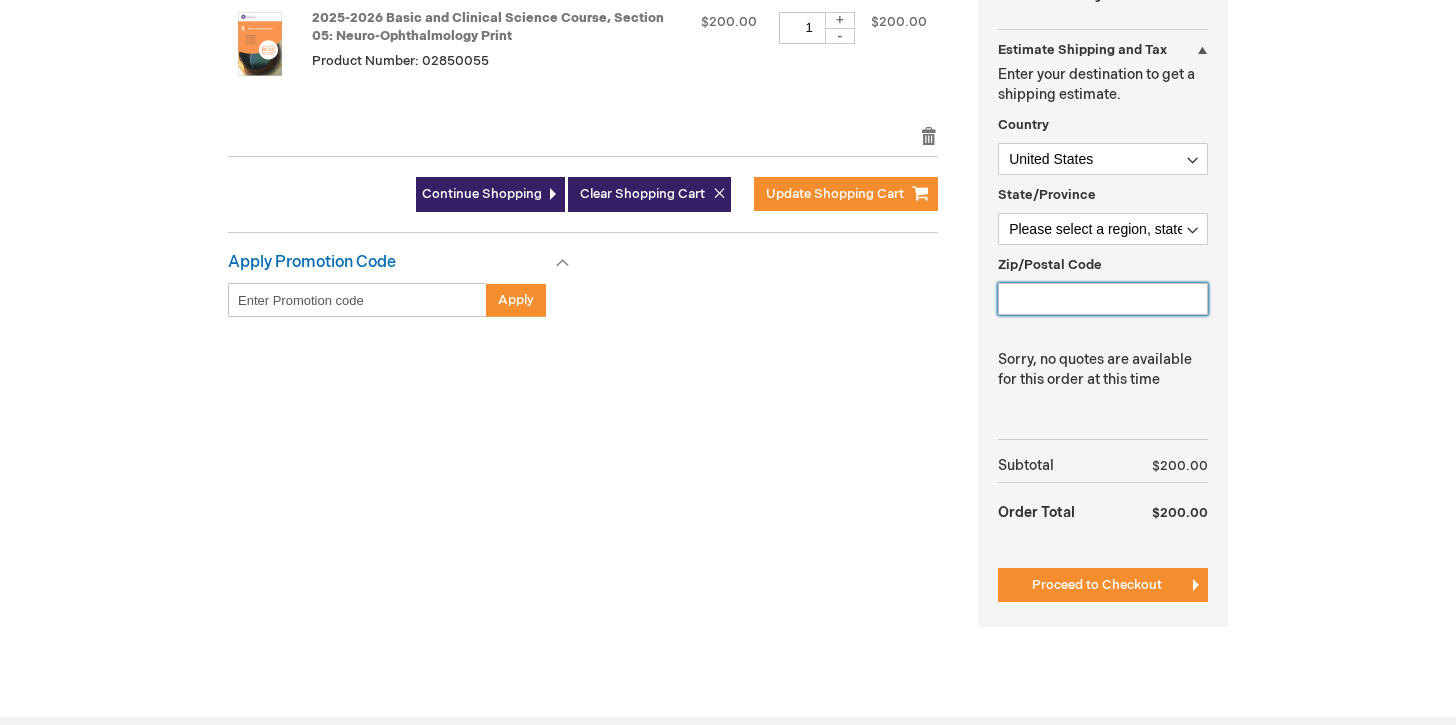 click on "Zip/Postal Code" at bounding box center (1103, 299) 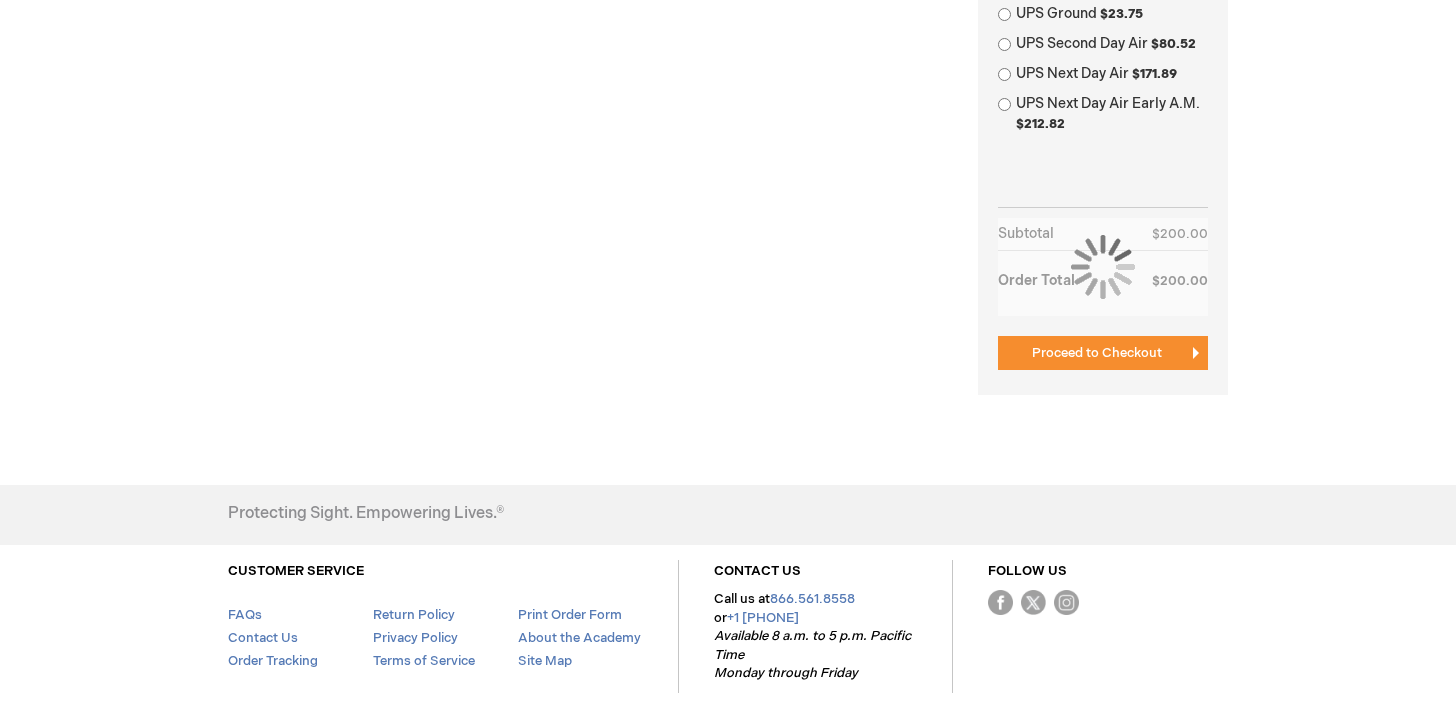 scroll, scrollTop: 939, scrollLeft: 0, axis: vertical 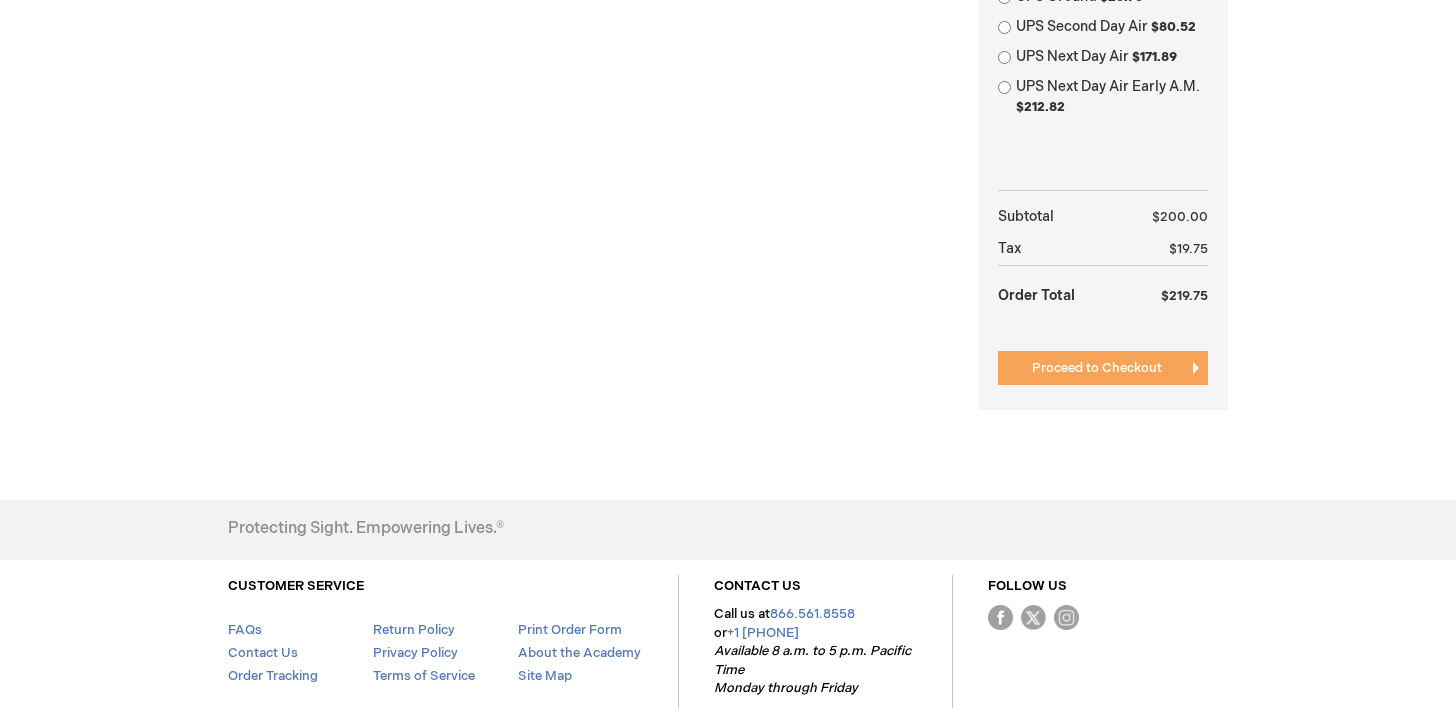 type on "94303" 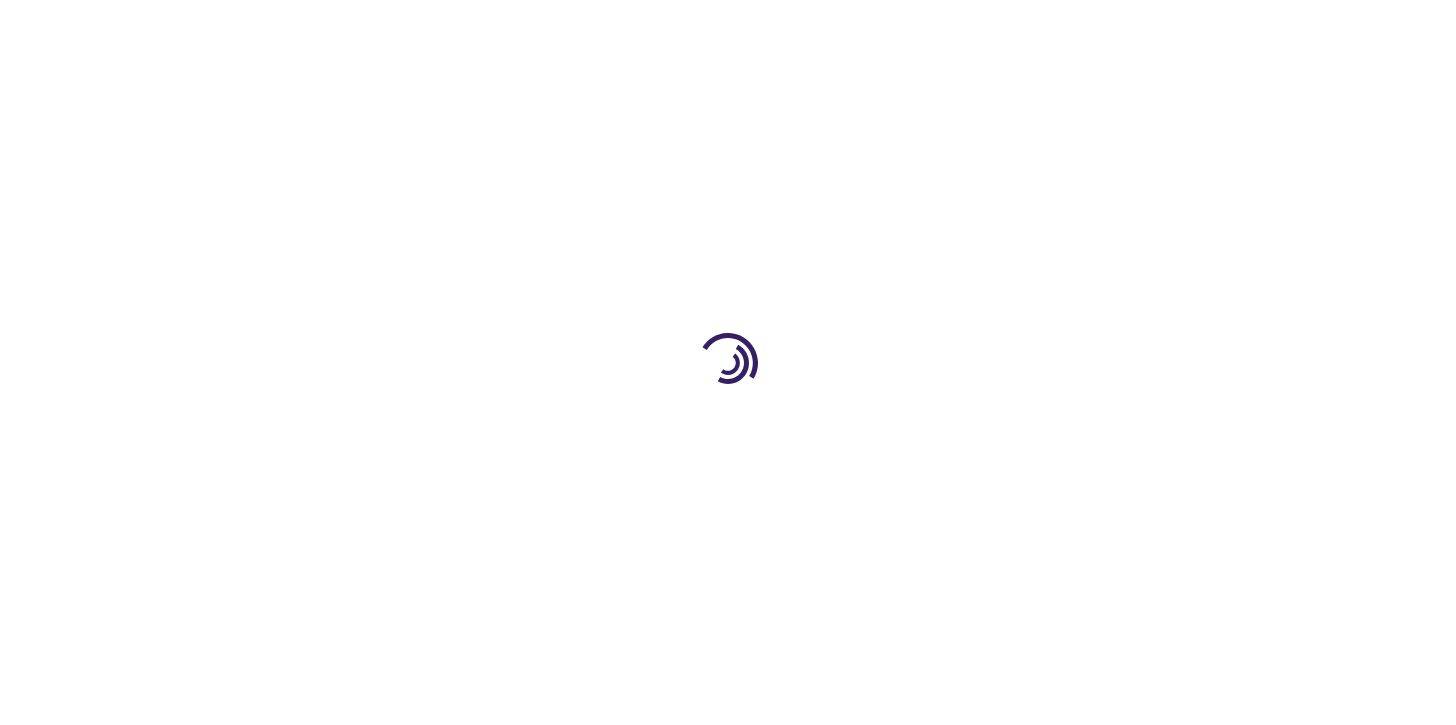 scroll, scrollTop: 0, scrollLeft: 0, axis: both 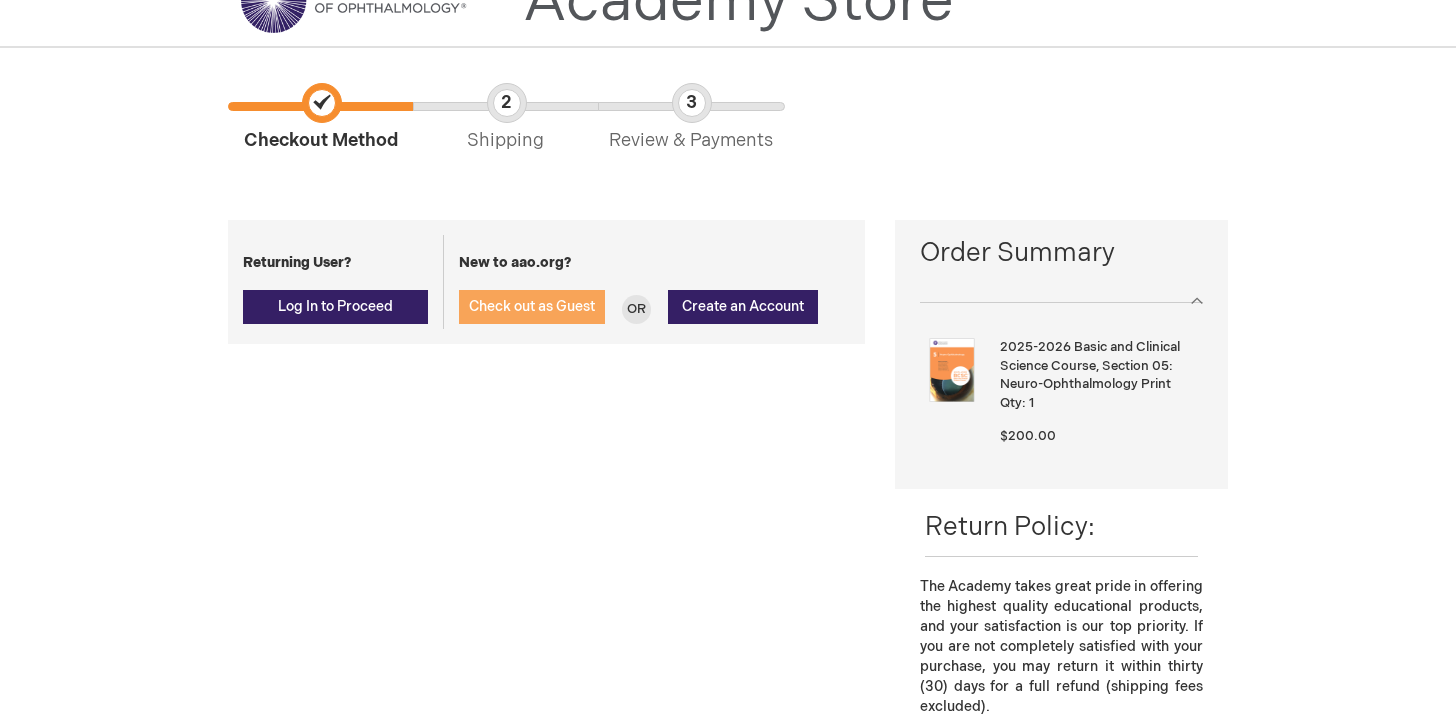 click on "Check out as Guest" at bounding box center [532, 306] 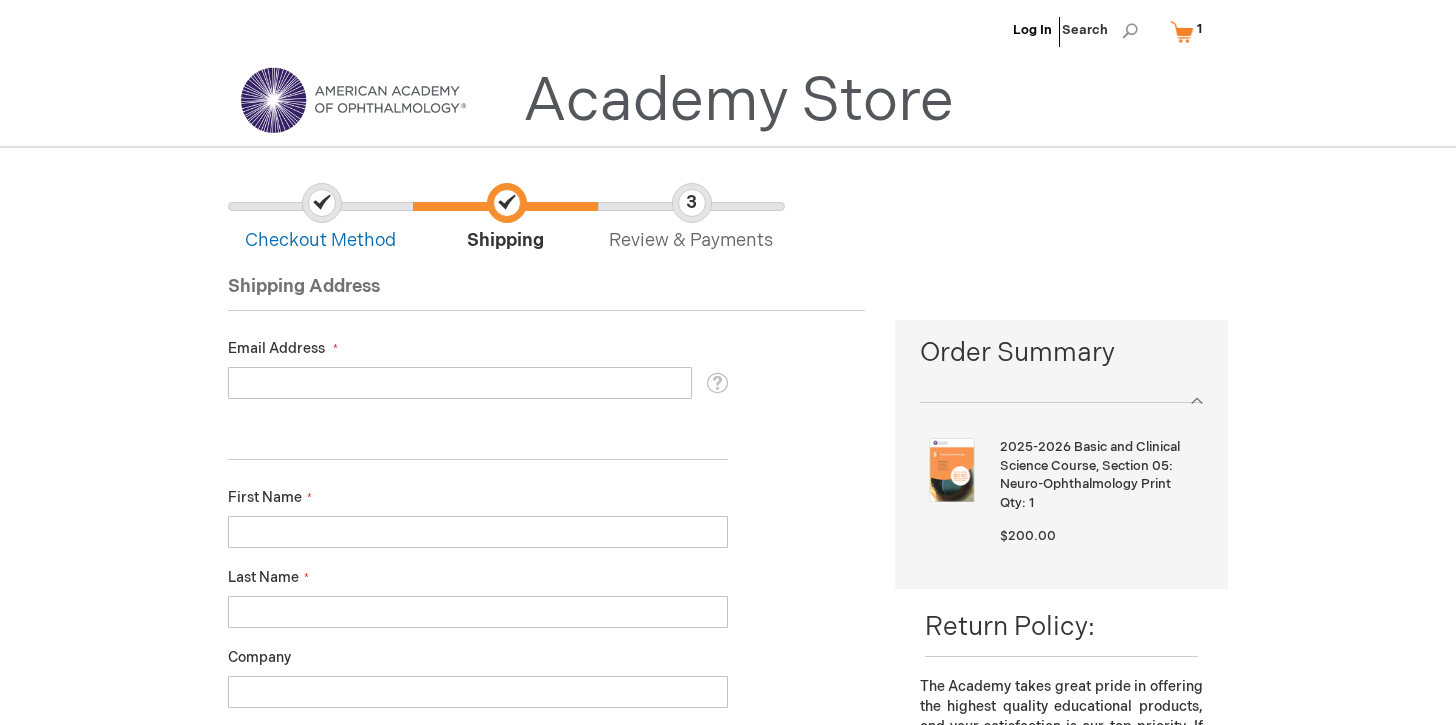 click on "Email Address" at bounding box center (460, 383) 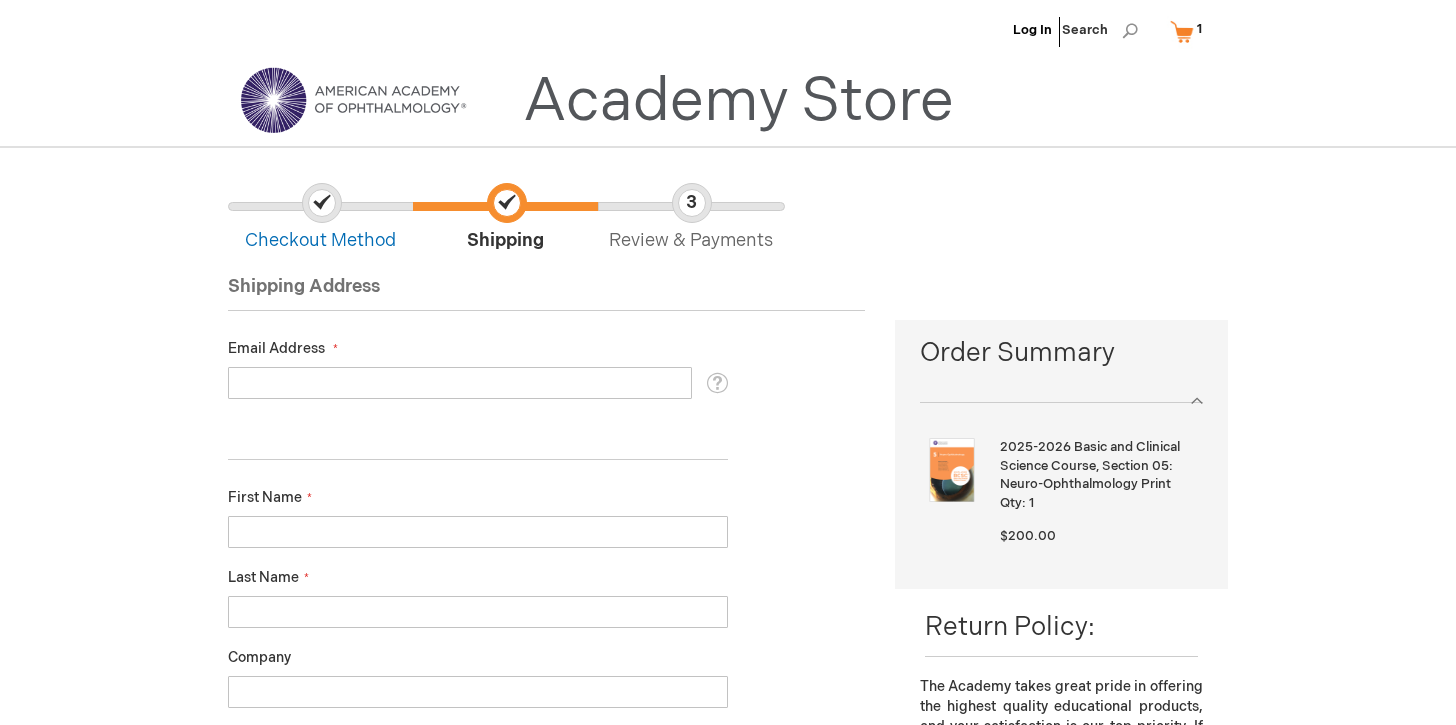 click on "First Name" at bounding box center [478, 532] 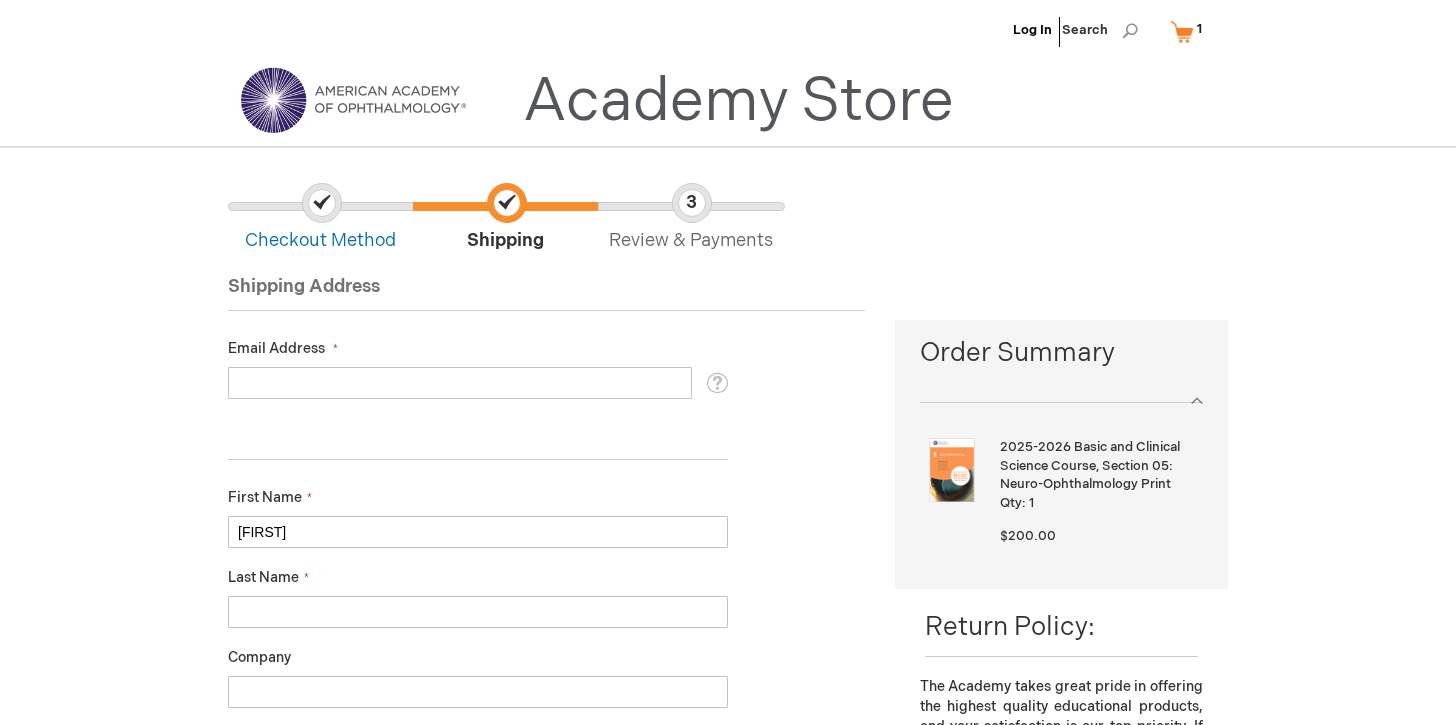 type on "[FIRST]" 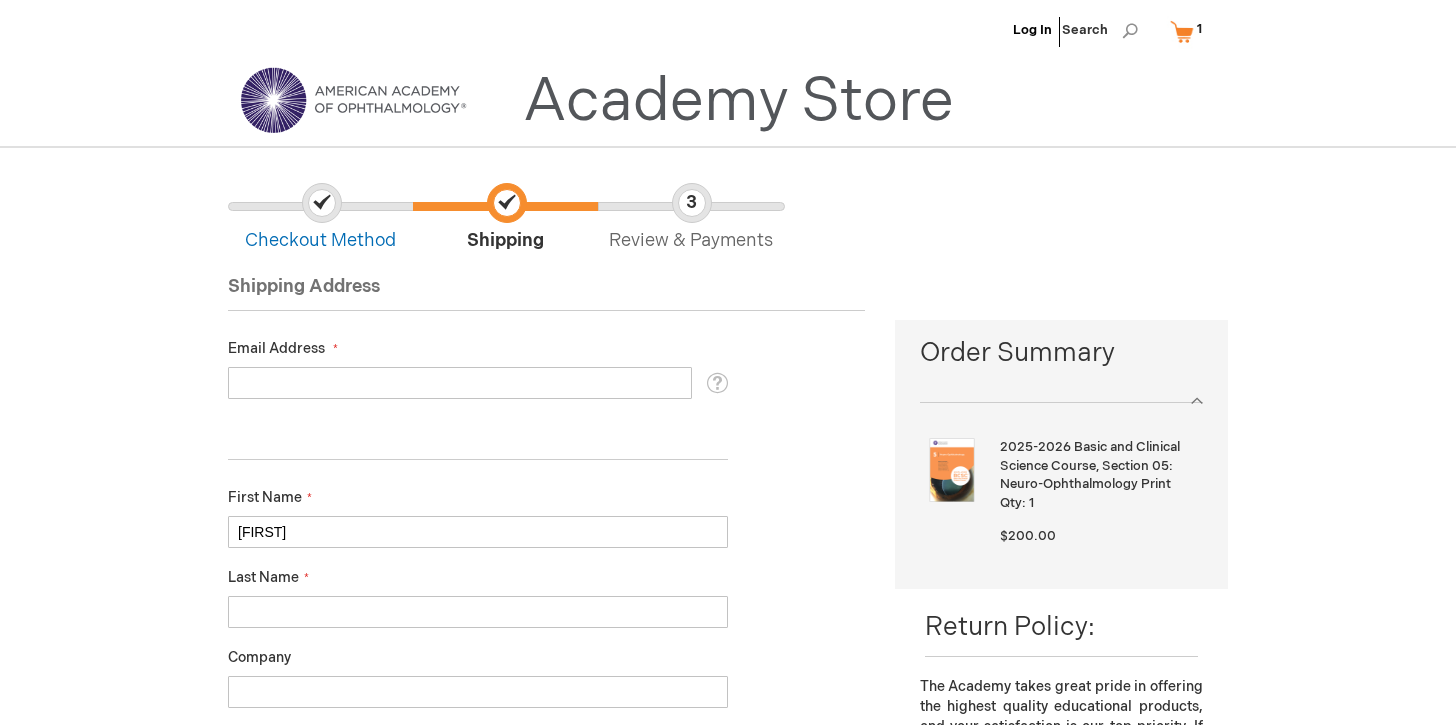 click on "Last Name" at bounding box center [478, 612] 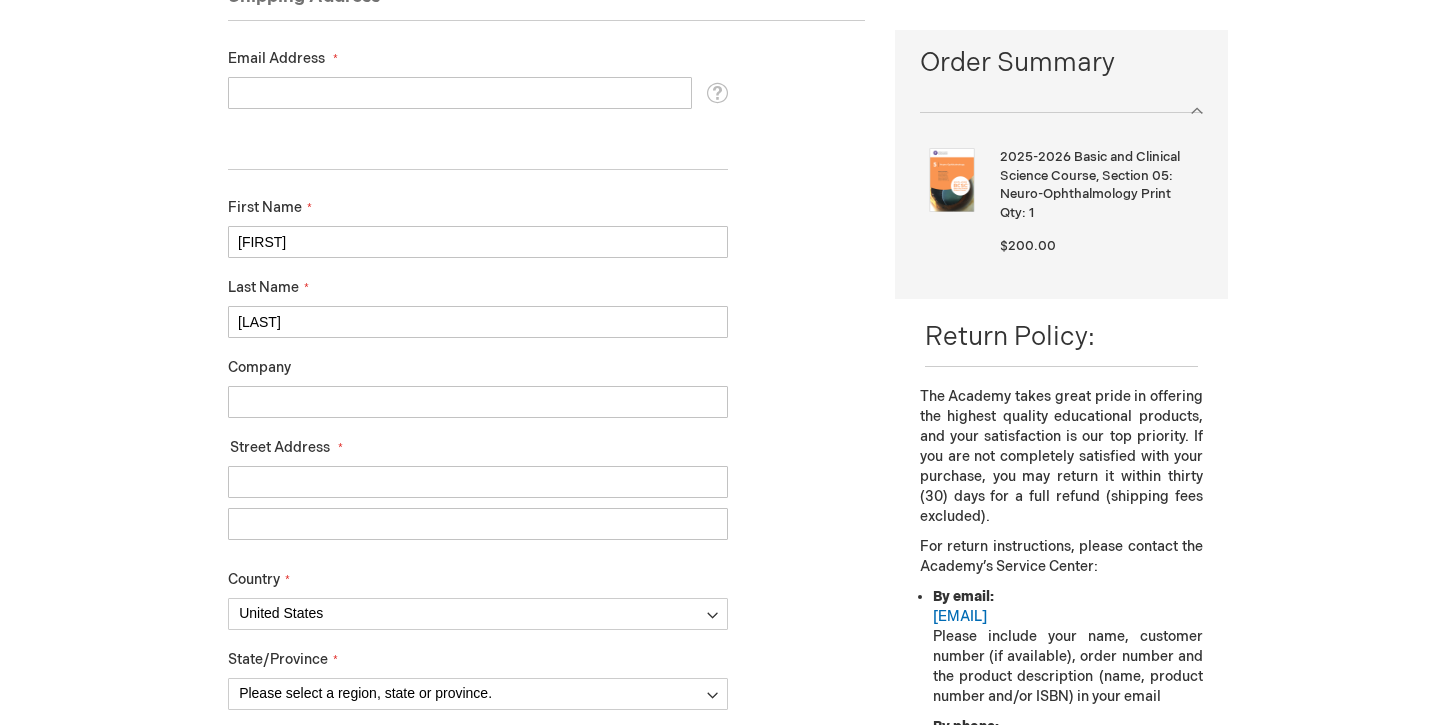 scroll, scrollTop: 299, scrollLeft: 0, axis: vertical 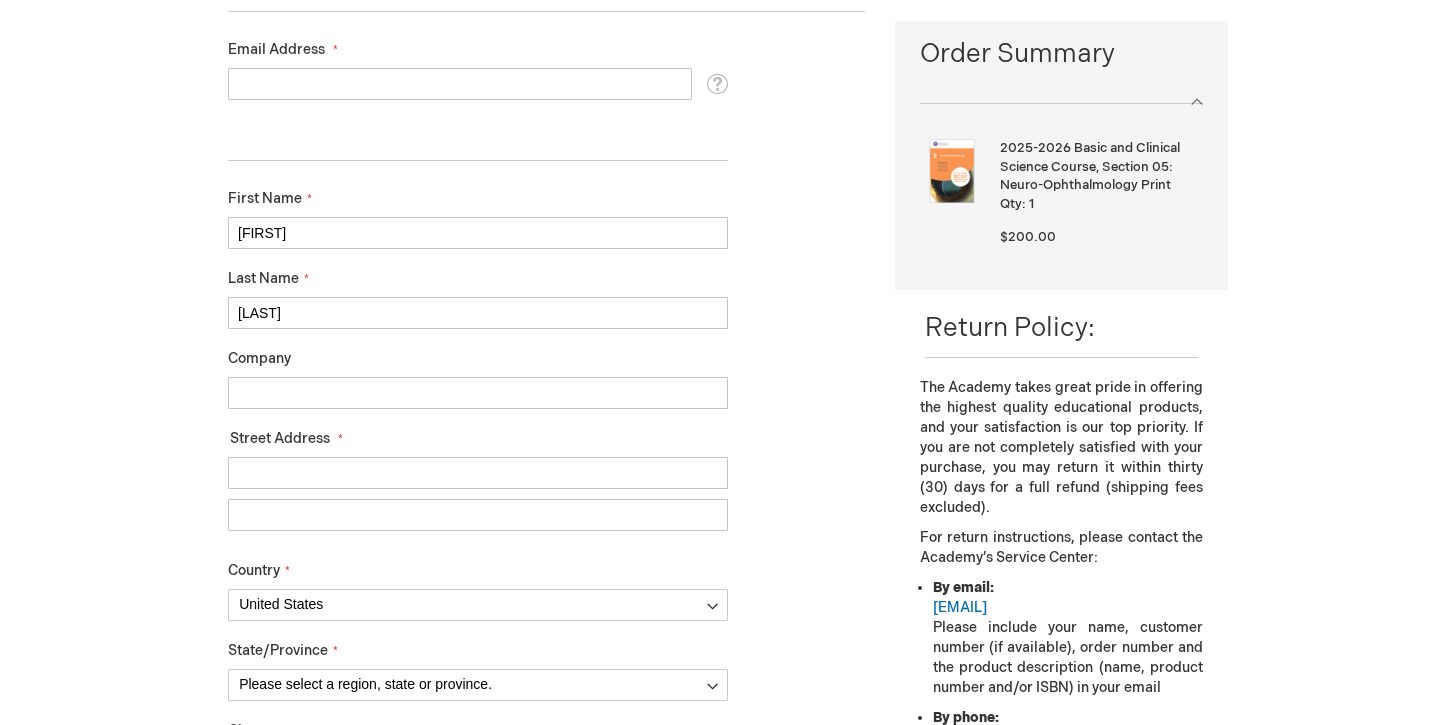 type on "[FIRST]" 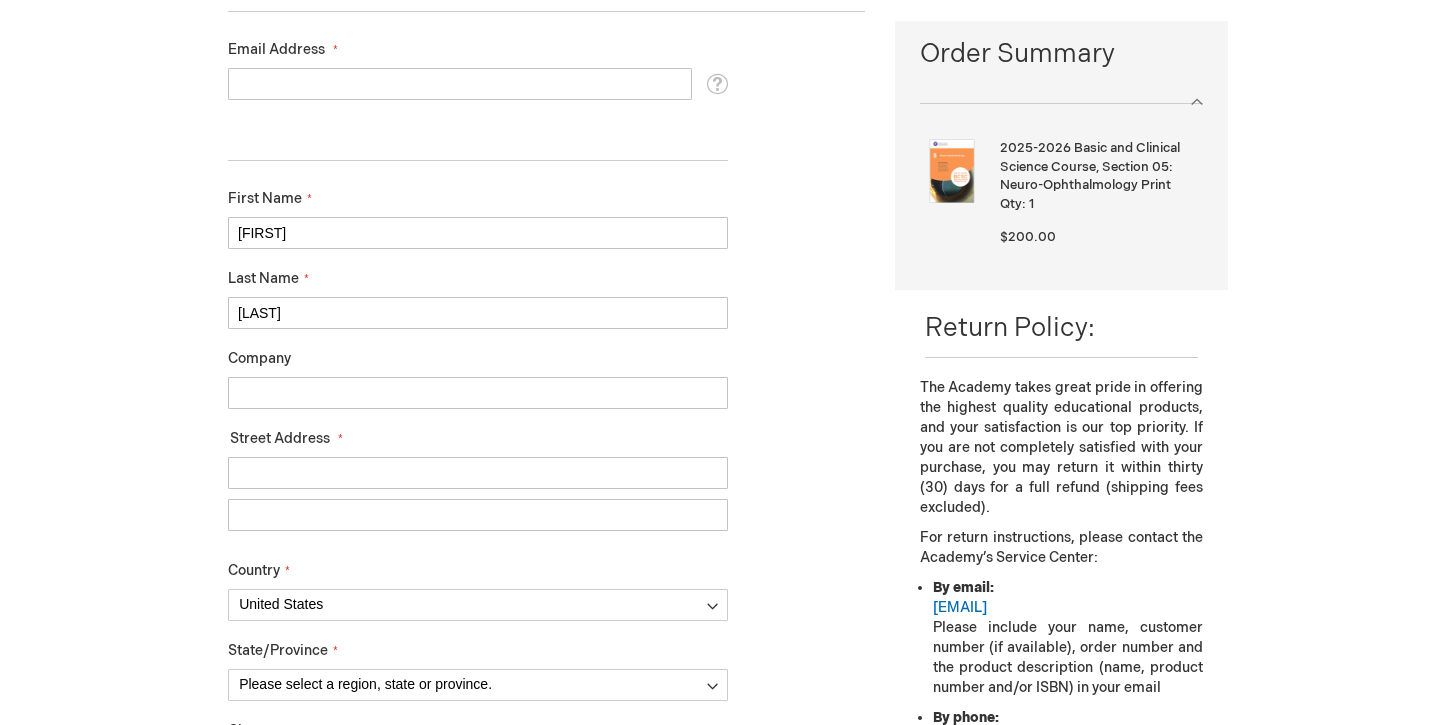 click on "Street Address: Line 1" at bounding box center [478, 473] 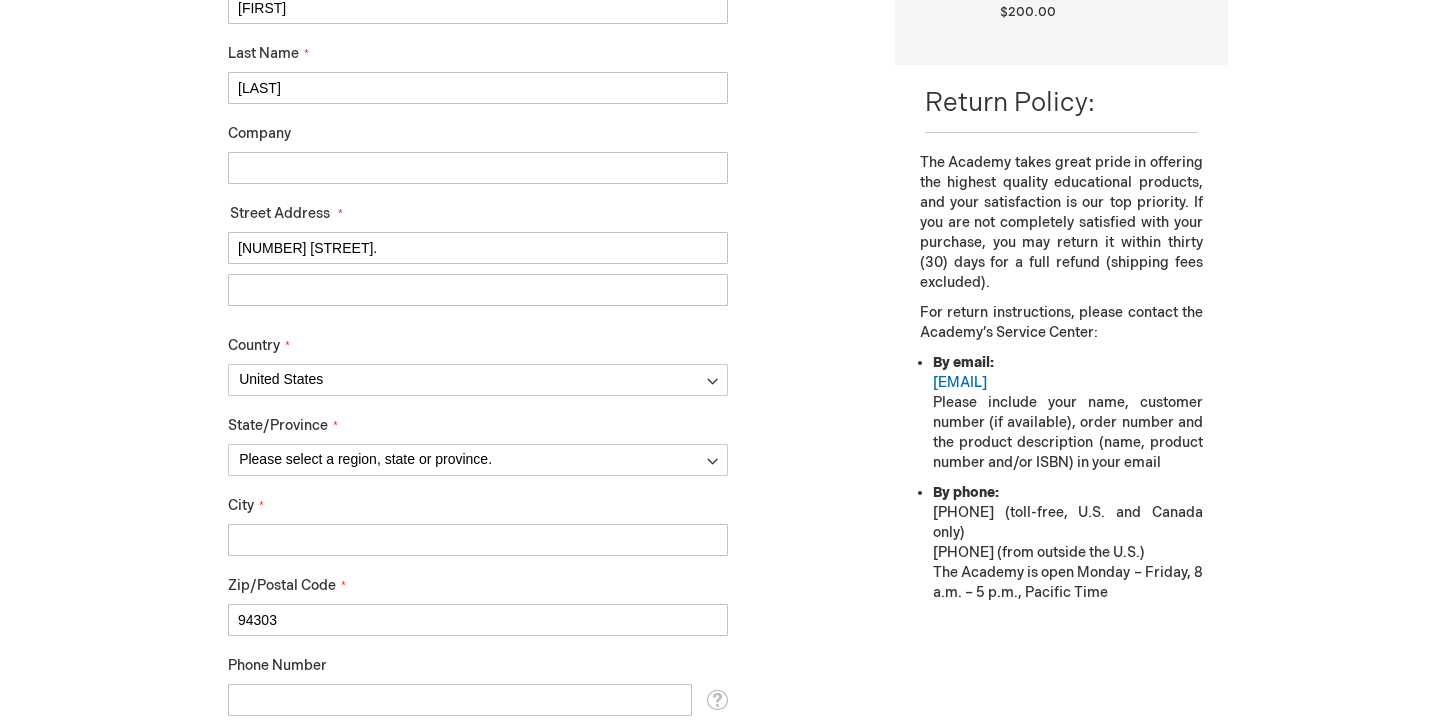 scroll, scrollTop: 538, scrollLeft: 0, axis: vertical 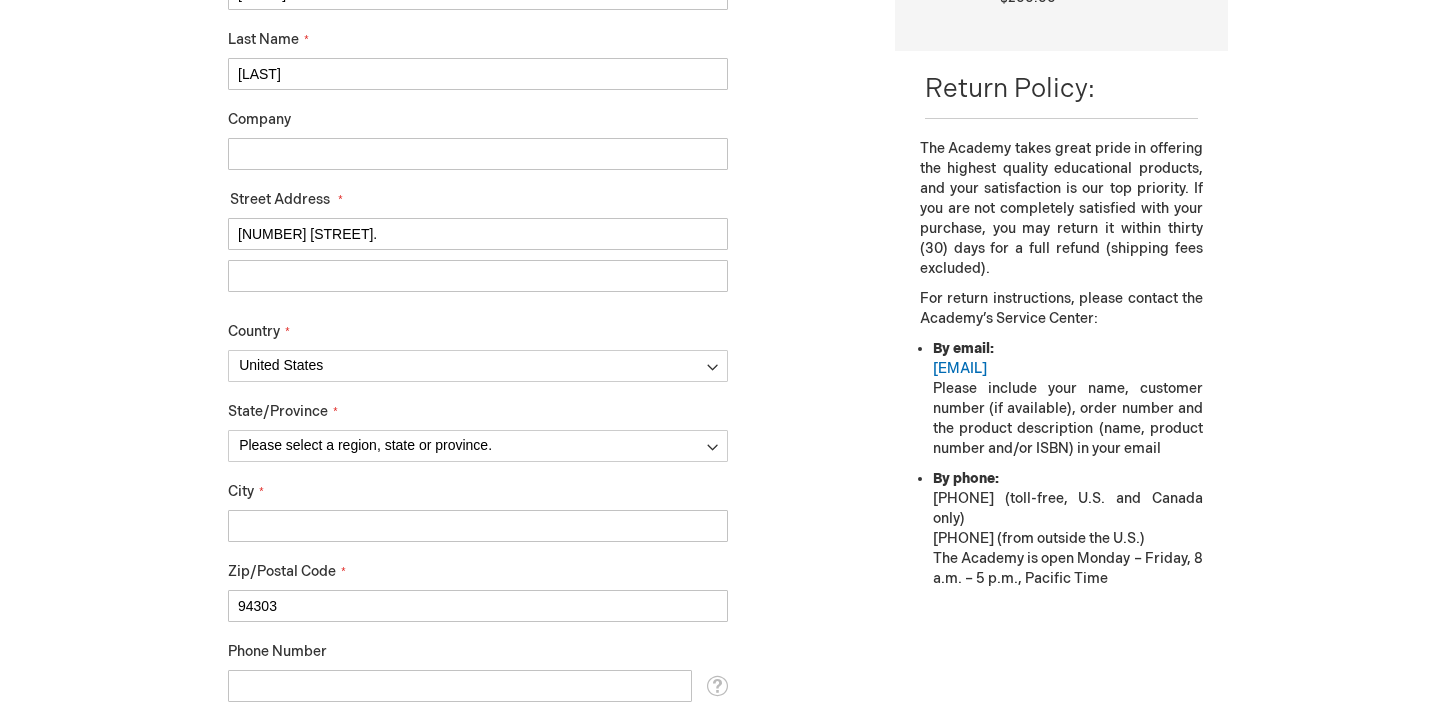type on "[NUMBER] [STREET]" 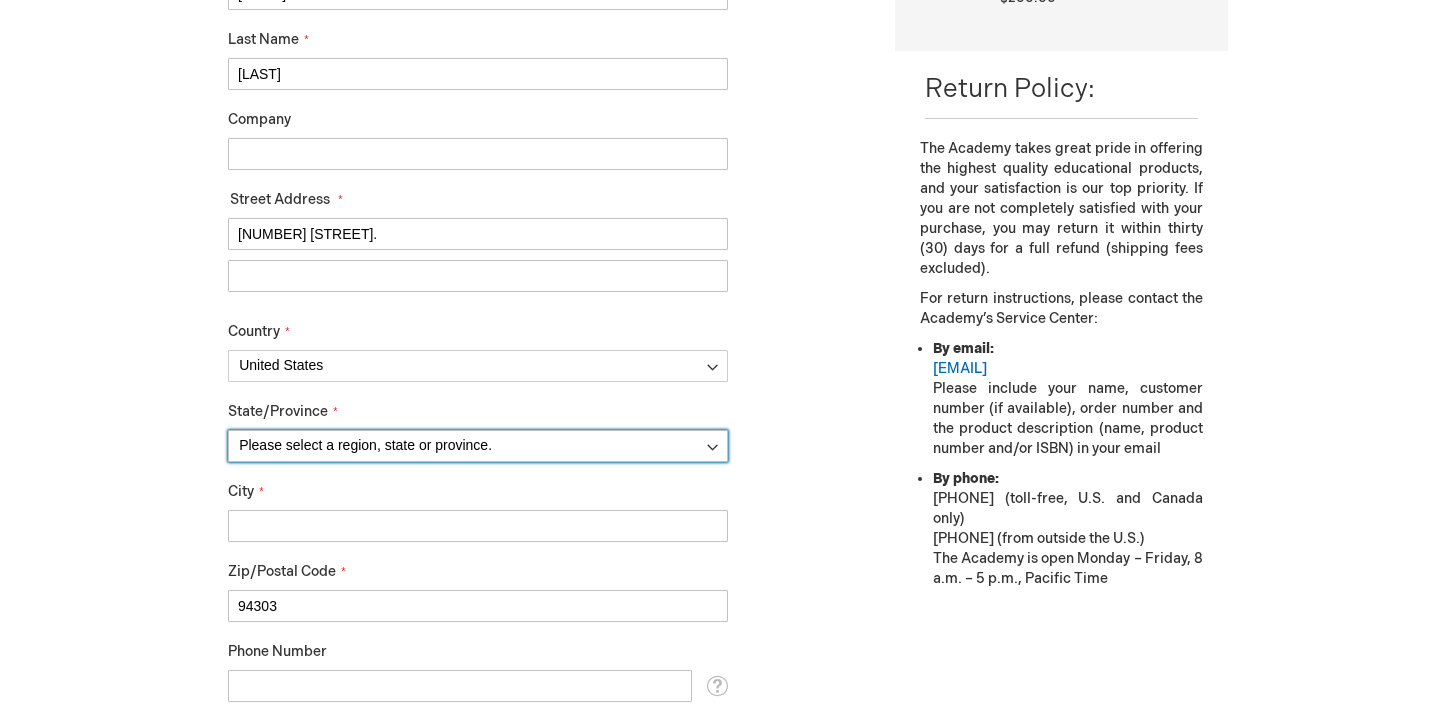 click on "Please select a region, state or province. Alabama Alaska American Samoa Arizona Arkansas Armed Forces Africa Armed Forces Americas Armed Forces Canada Armed Forces Europe Armed Forces Middle East Armed Forces Pacific California Colorado Connecticut Delaware District of Columbia Federated States Of Micronesia Florida Georgia Guam Hawaii Idaho Illinois Indiana Iowa Kansas Kentucky Louisiana Maine Marshall Islands Maryland Massachusetts Michigan Minnesota Mississippi Missouri Montana Nebraska Nevada New Hampshire New Jersey New Mexico New York North Carolina North Dakota Northern Mariana Islands Ohio Oklahoma Oregon Palau Pennsylvania Puerto Rico Rhode Island South Carolina South Dakota Tennessee Texas Utah Vermont Virgin Islands Virginia Washington West Virginia Wisconsin Wyoming" at bounding box center (478, 446) 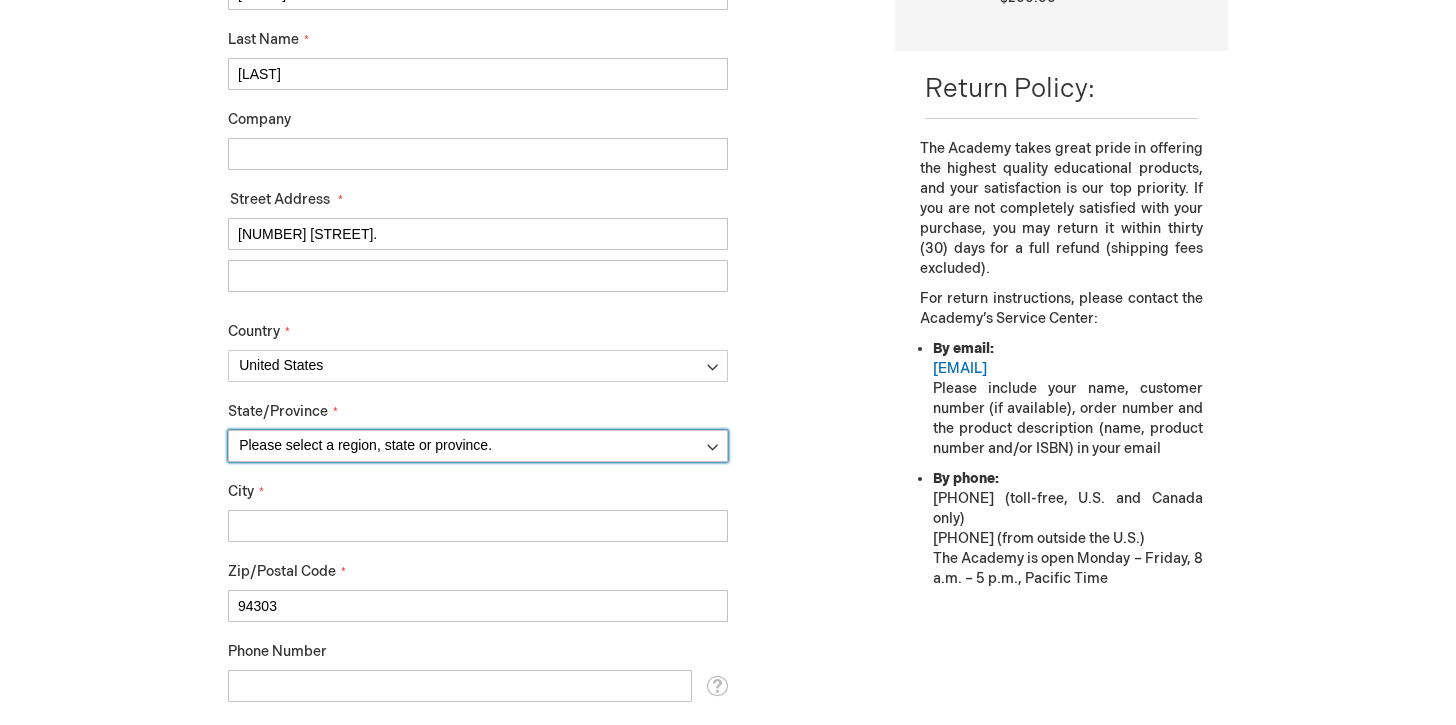 select on "12" 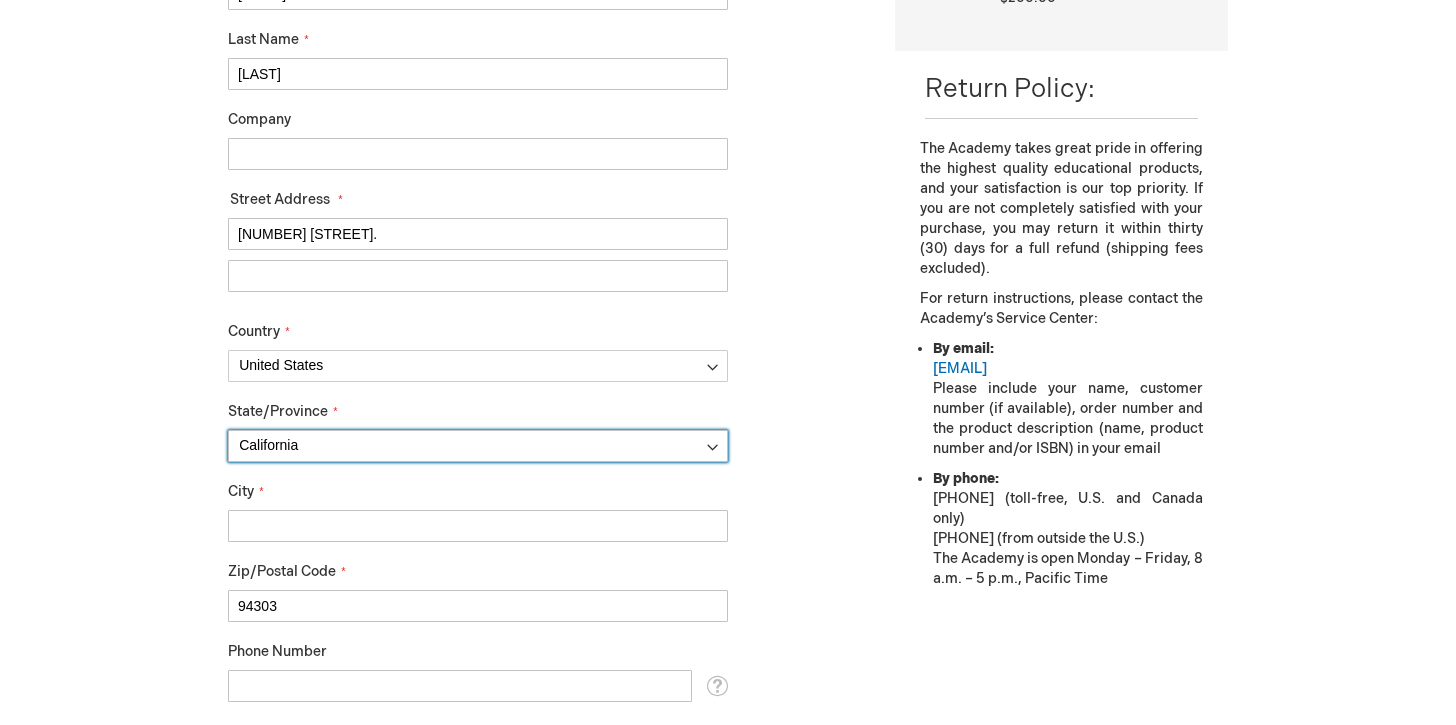 click on "California" at bounding box center (0, 0) 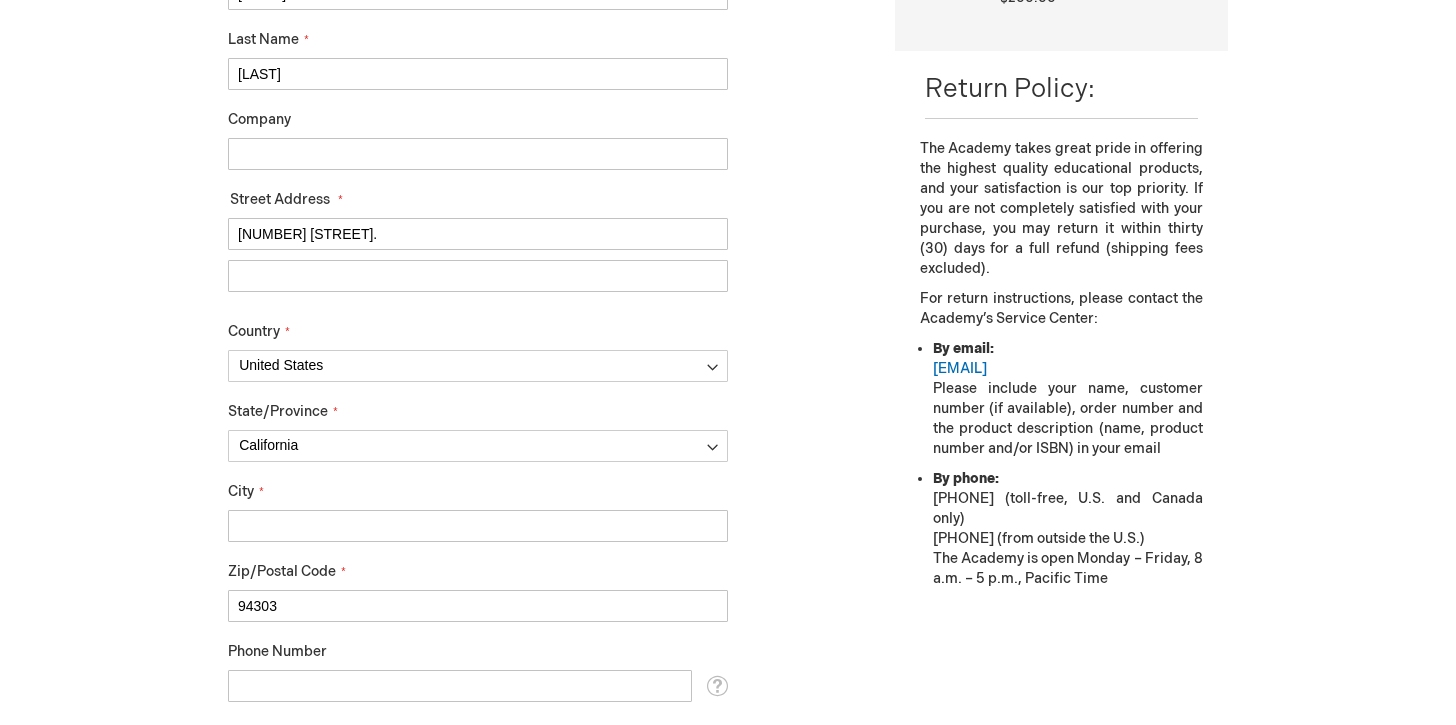 click on "City" at bounding box center [478, 526] 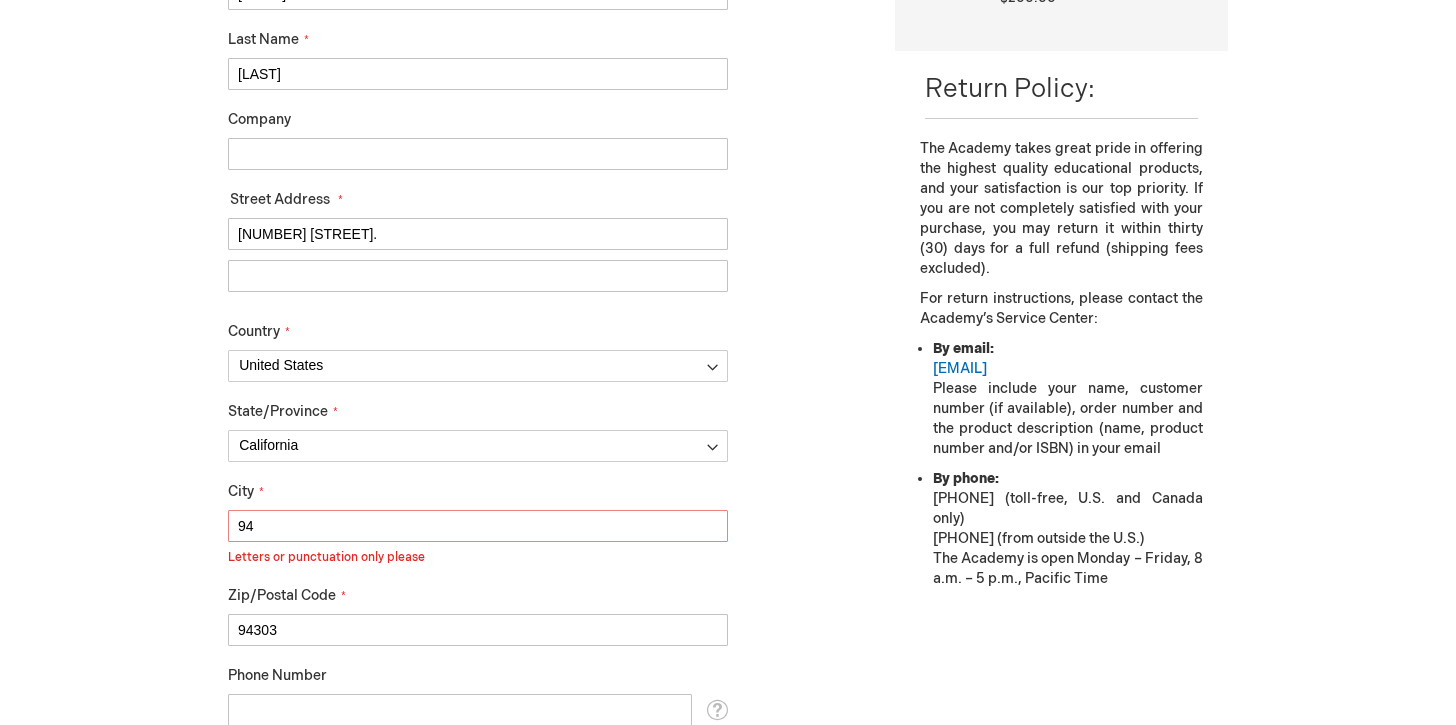 type on "9" 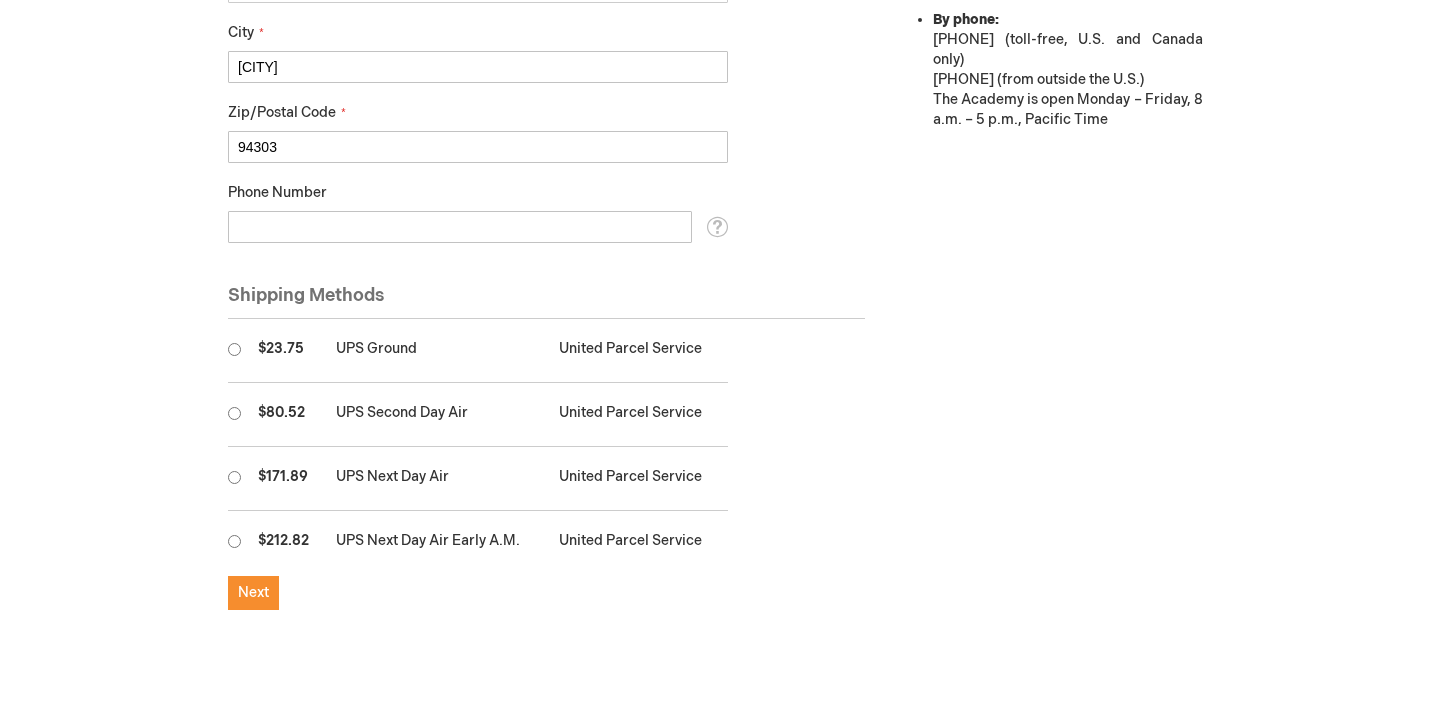 scroll, scrollTop: 1004, scrollLeft: 0, axis: vertical 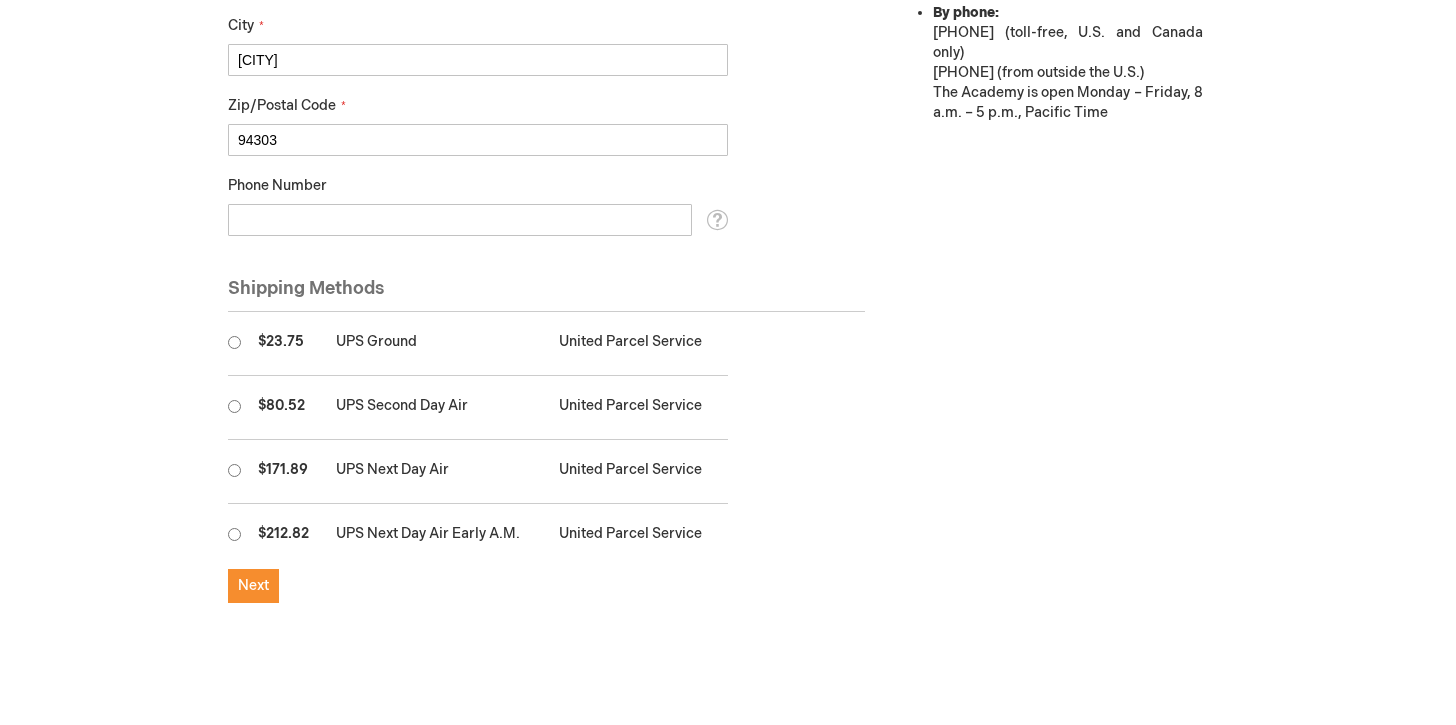 type on "[CITY]" 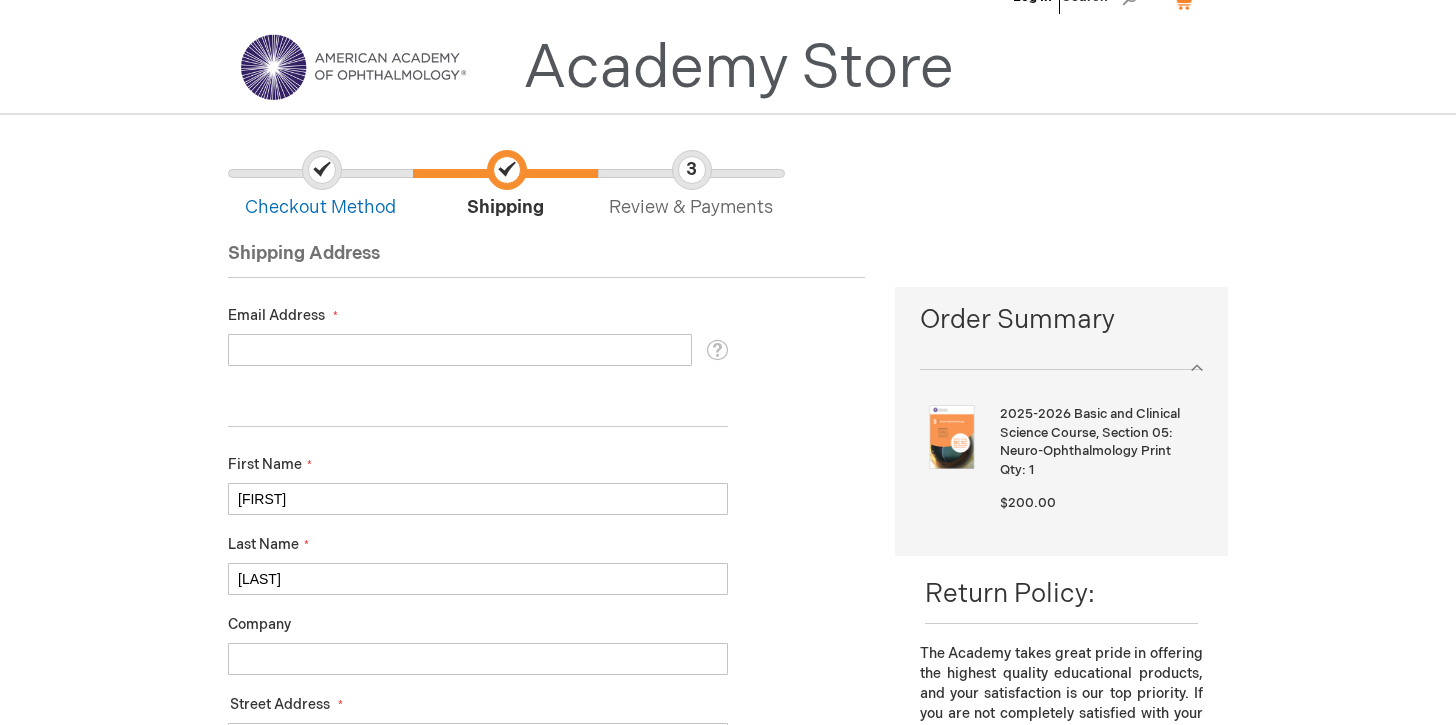 scroll, scrollTop: 0, scrollLeft: 0, axis: both 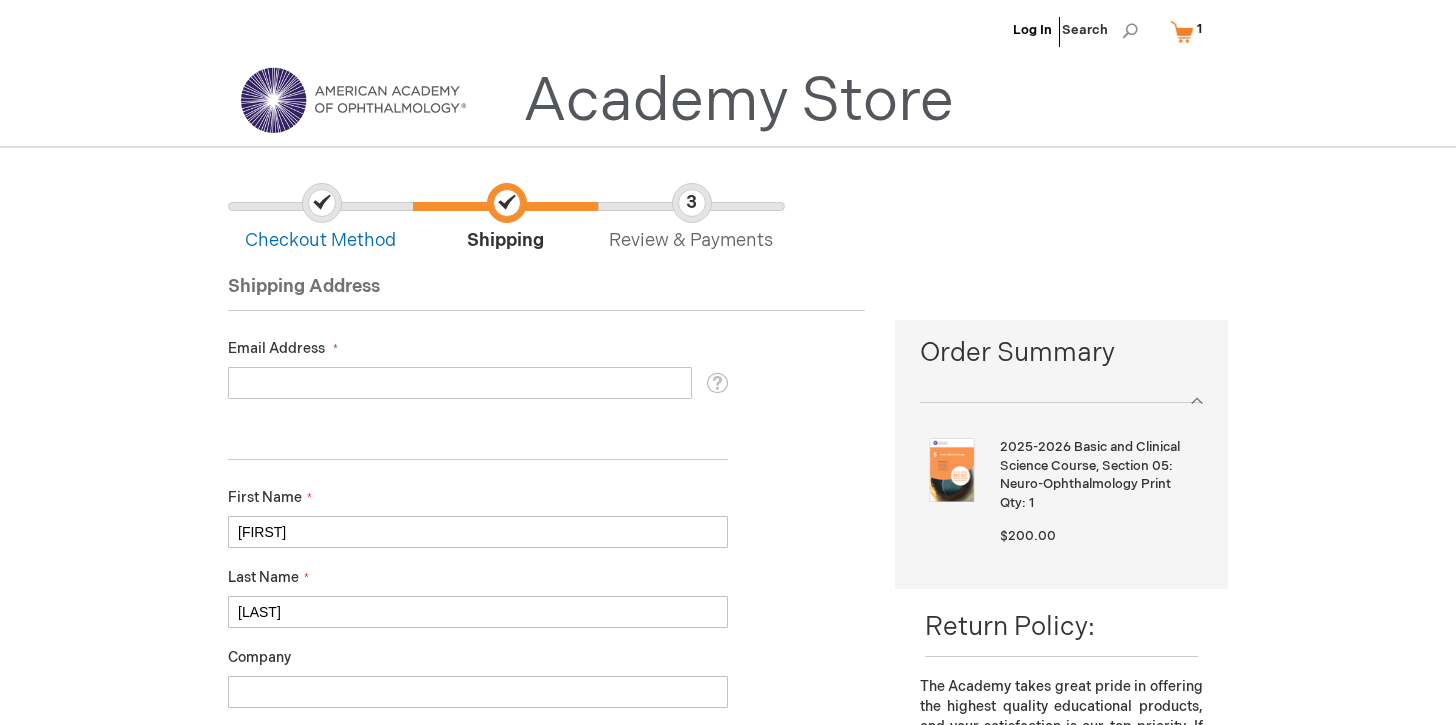 click on "Email Address" at bounding box center (460, 383) 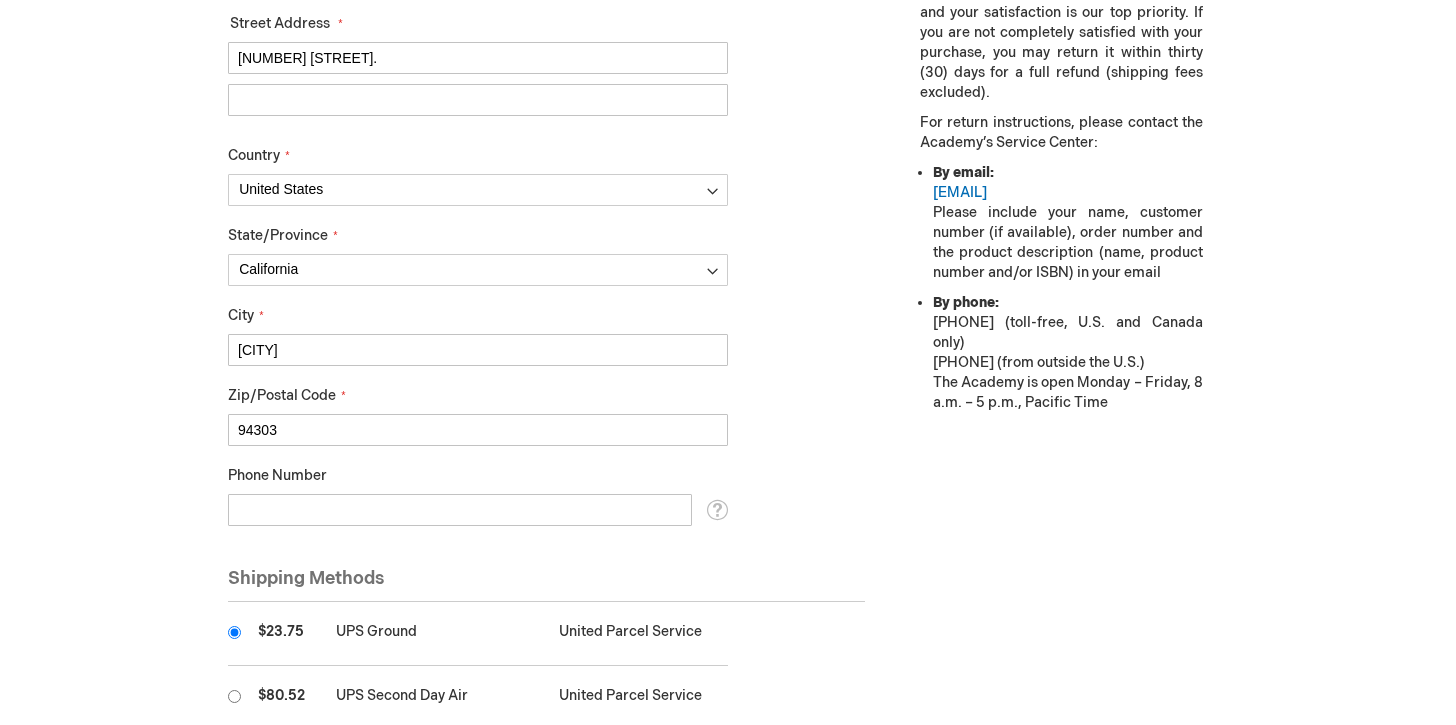 scroll, scrollTop: 1344, scrollLeft: 0, axis: vertical 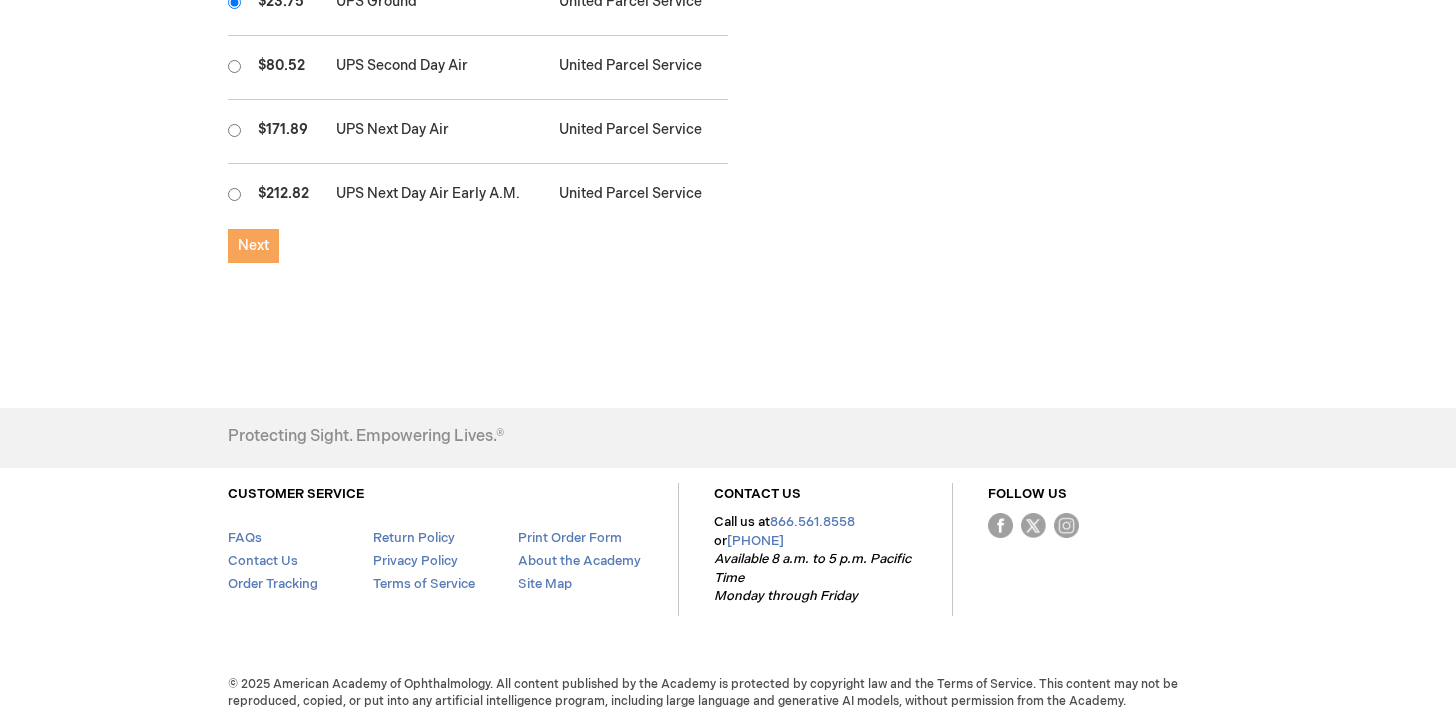 click on "Next" at bounding box center [253, 246] 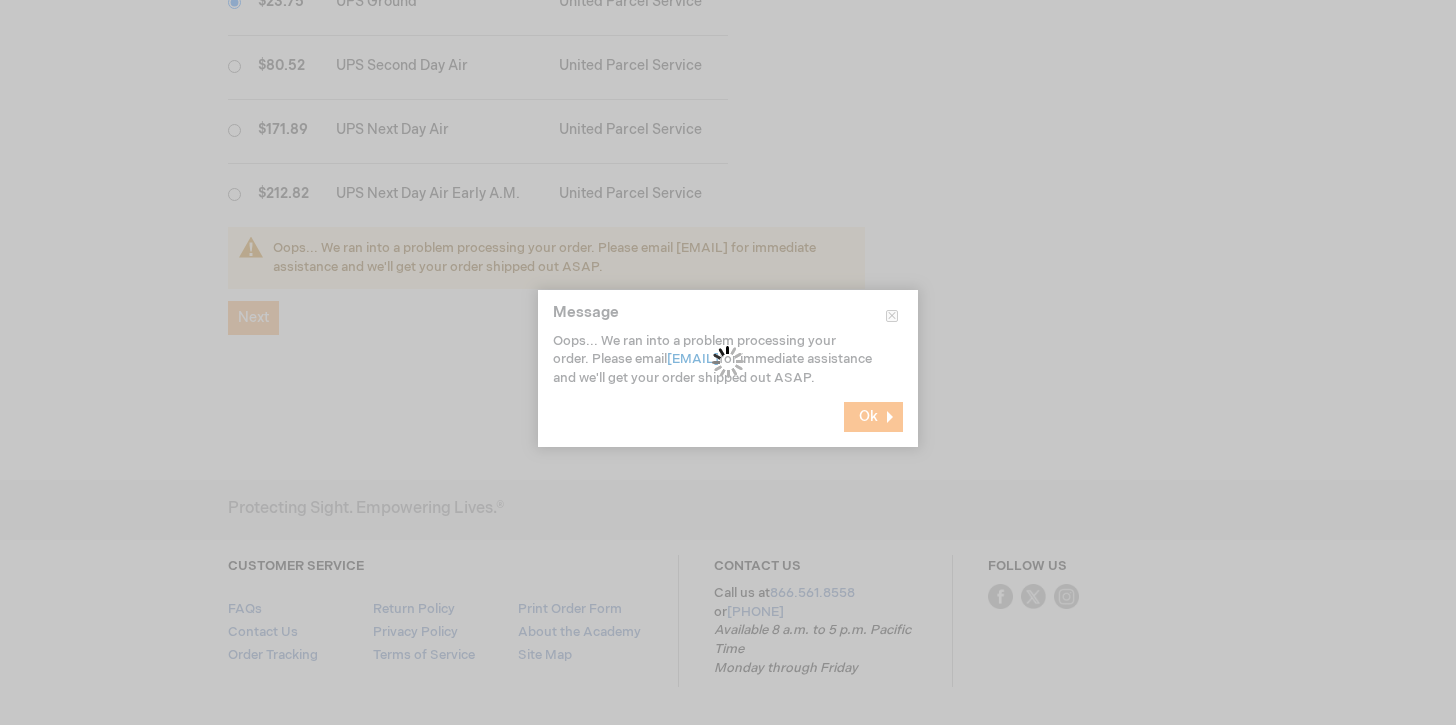 scroll, scrollTop: 1466, scrollLeft: 0, axis: vertical 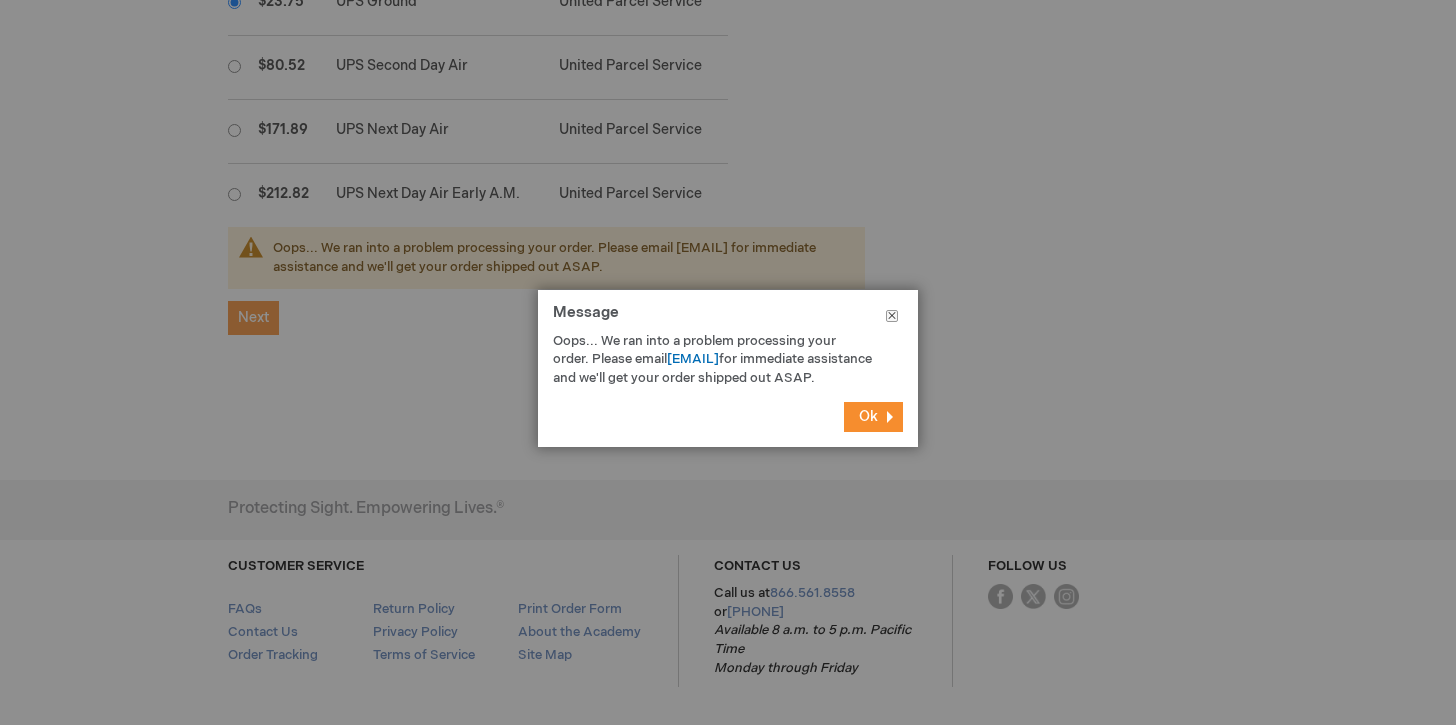click on "Close" at bounding box center (892, 320) 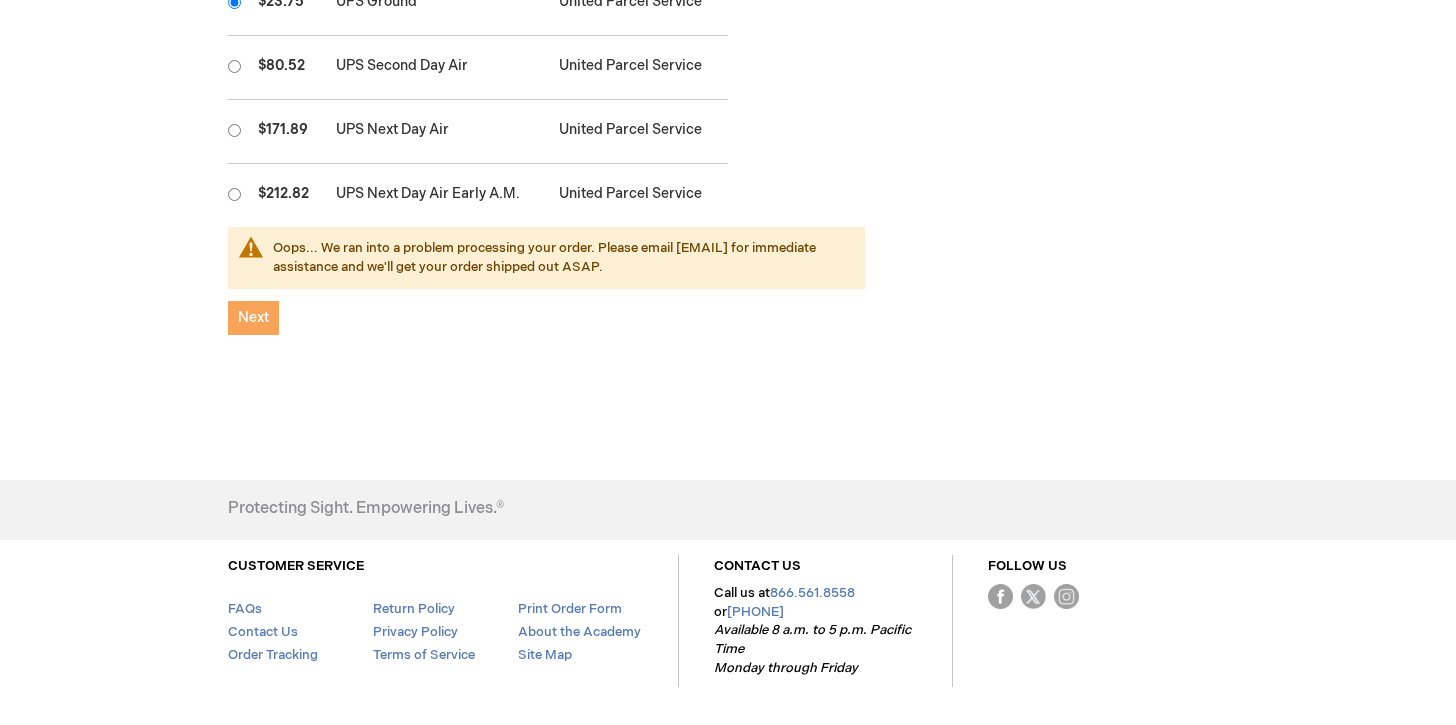 click on "Next" at bounding box center [253, 317] 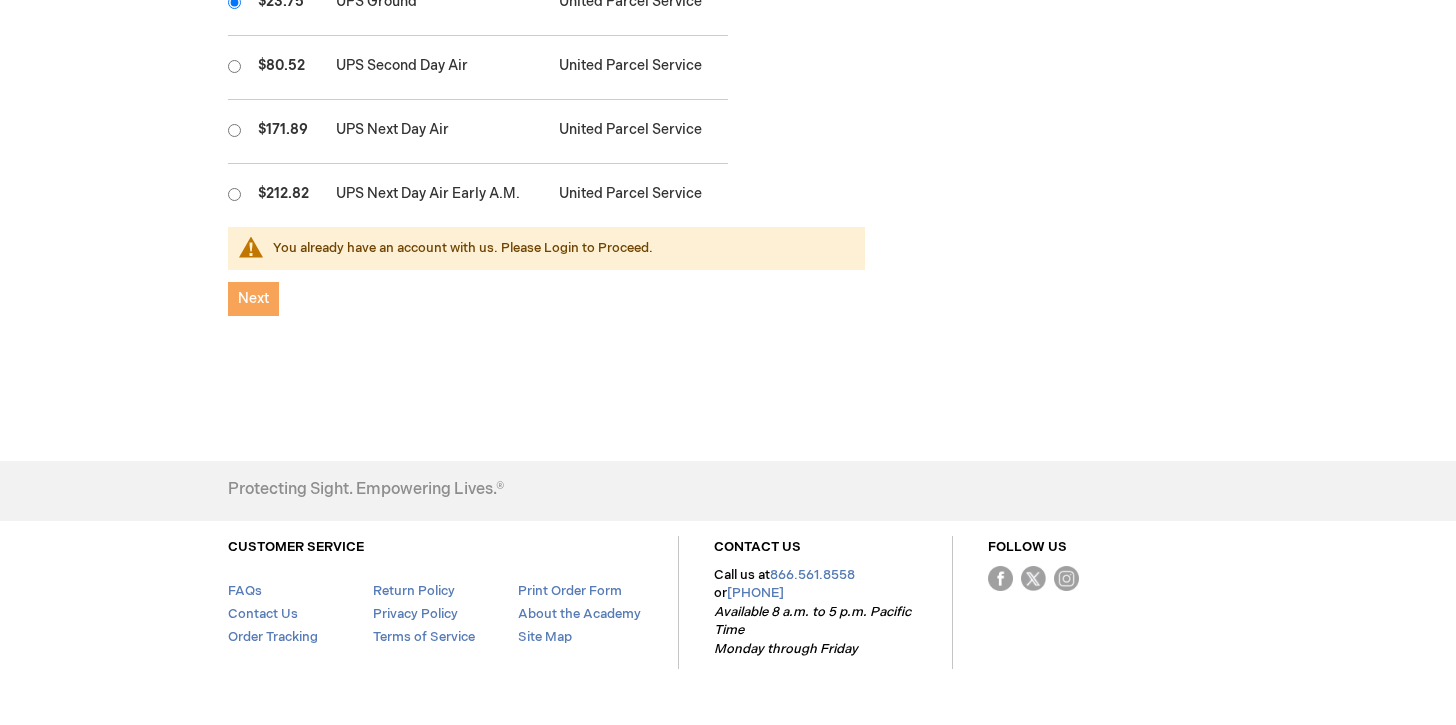 click on "Next" at bounding box center (253, 298) 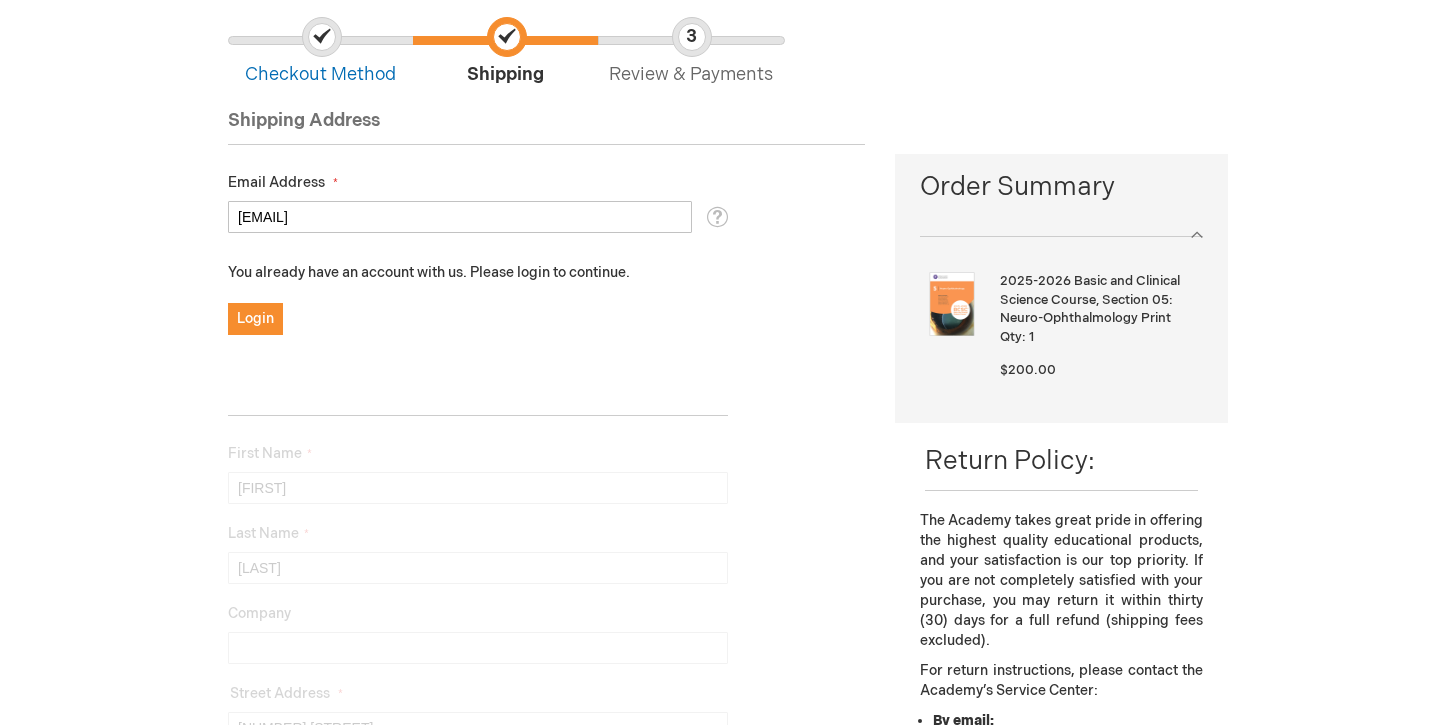scroll, scrollTop: 0, scrollLeft: 0, axis: both 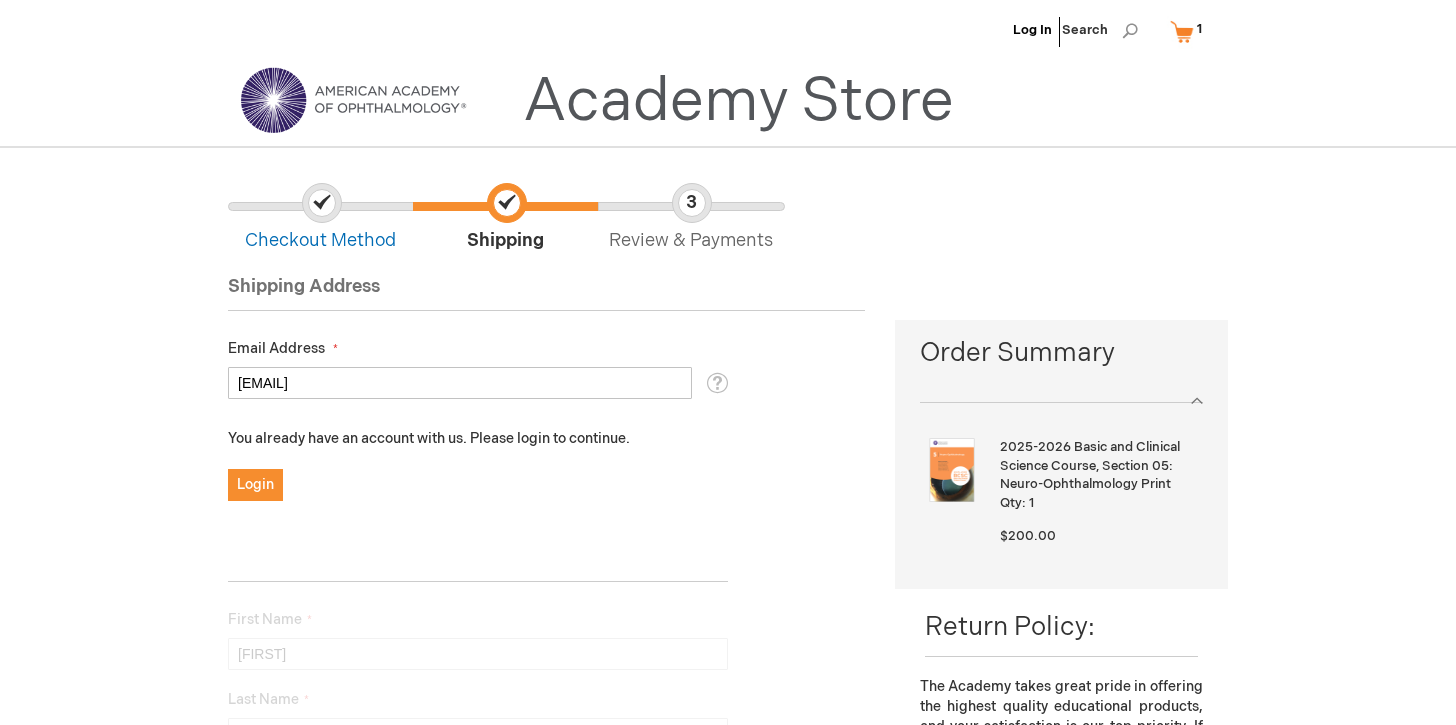 drag, startPoint x: 385, startPoint y: 386, endPoint x: 181, endPoint y: 380, distance: 204.08821 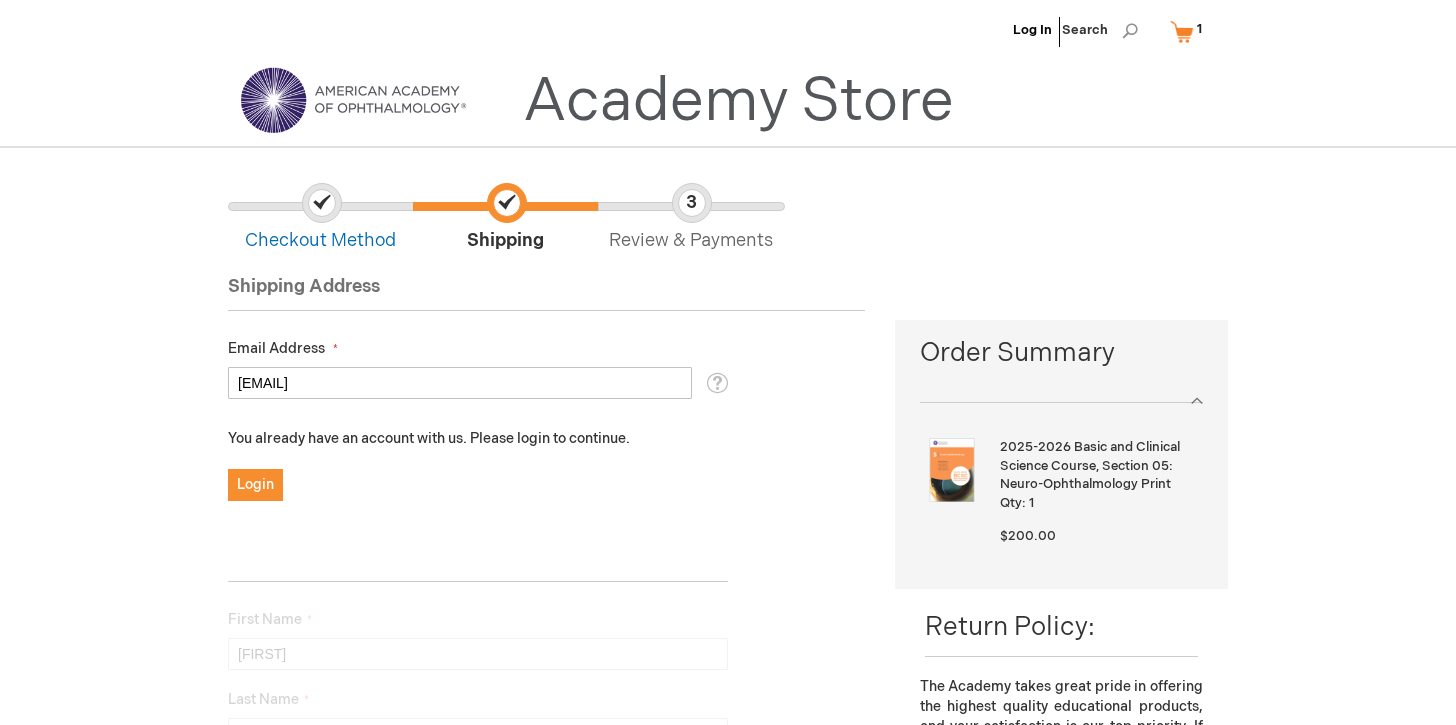 click on "np94@stanford.edu" at bounding box center [460, 383] 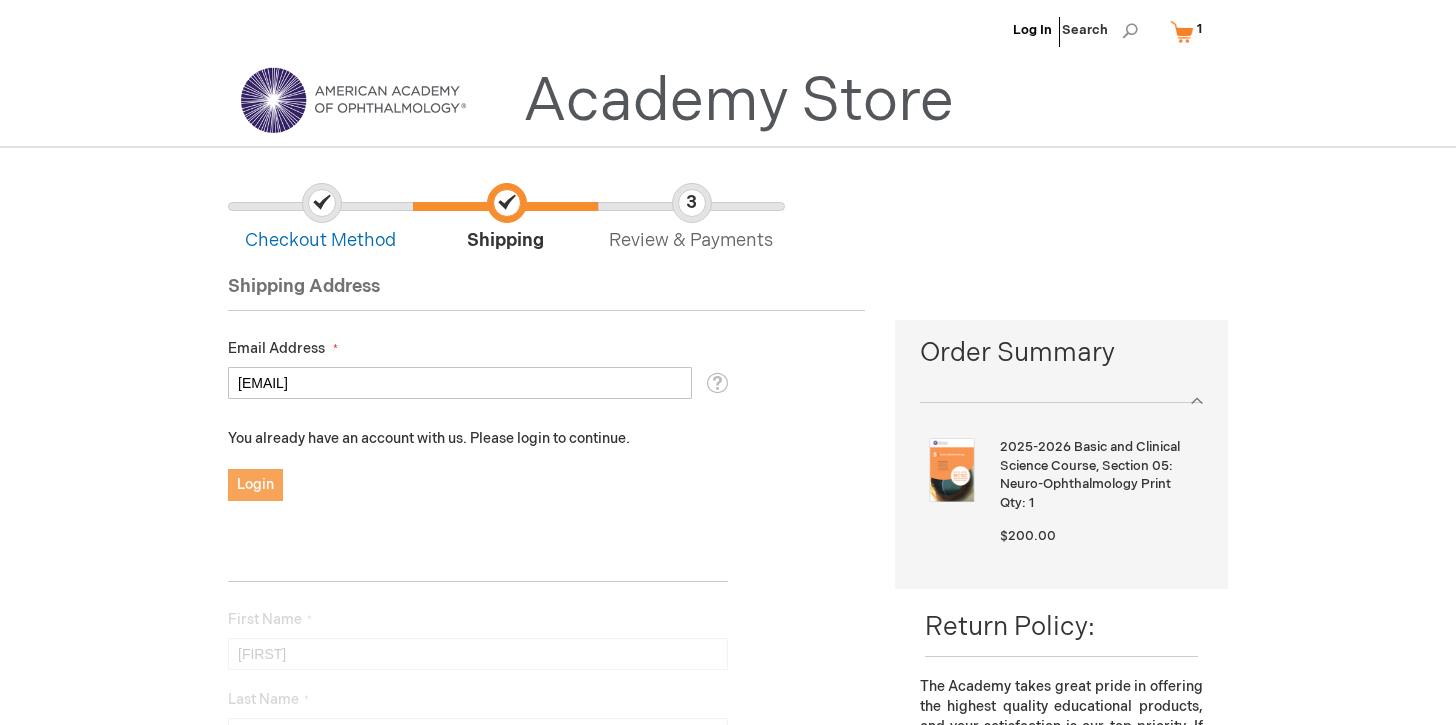 type on "[EMAIL]" 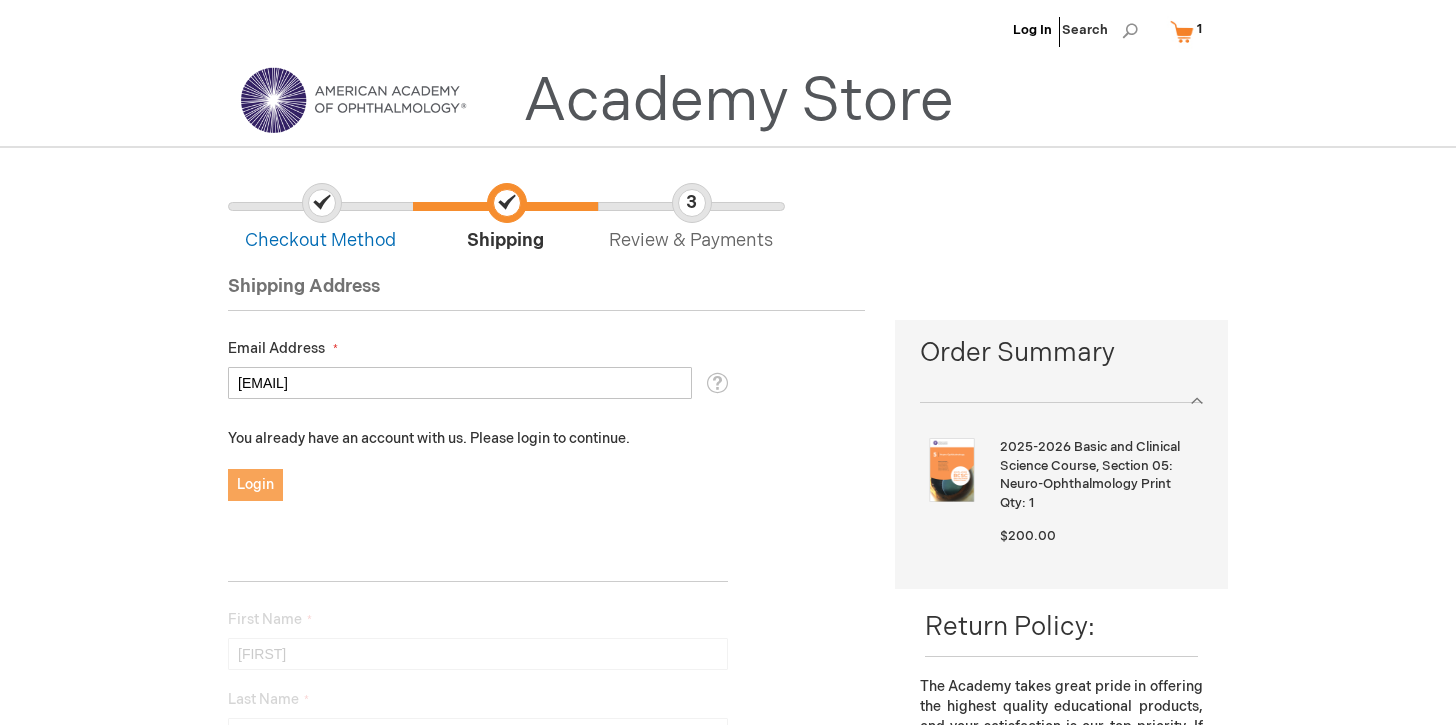 click on "Login" at bounding box center (255, 485) 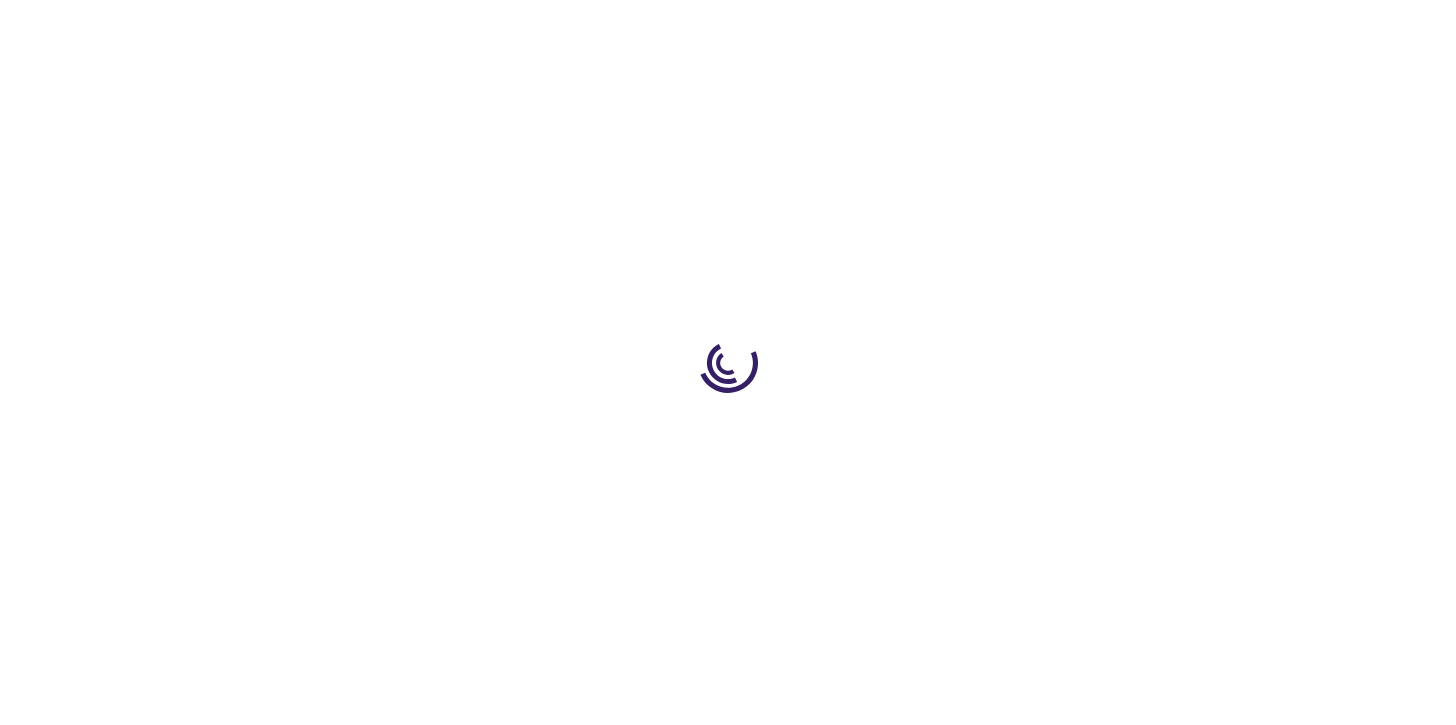 scroll, scrollTop: 0, scrollLeft: 0, axis: both 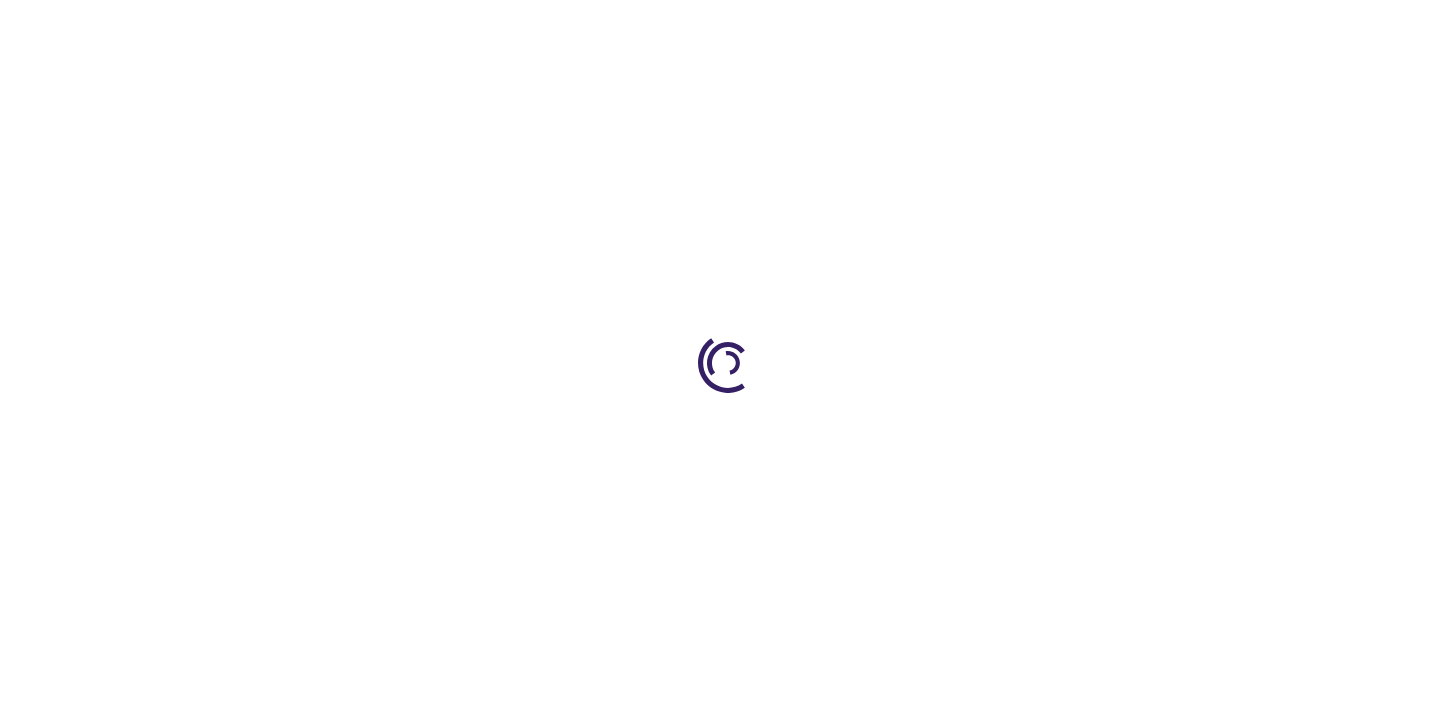 select on "US" 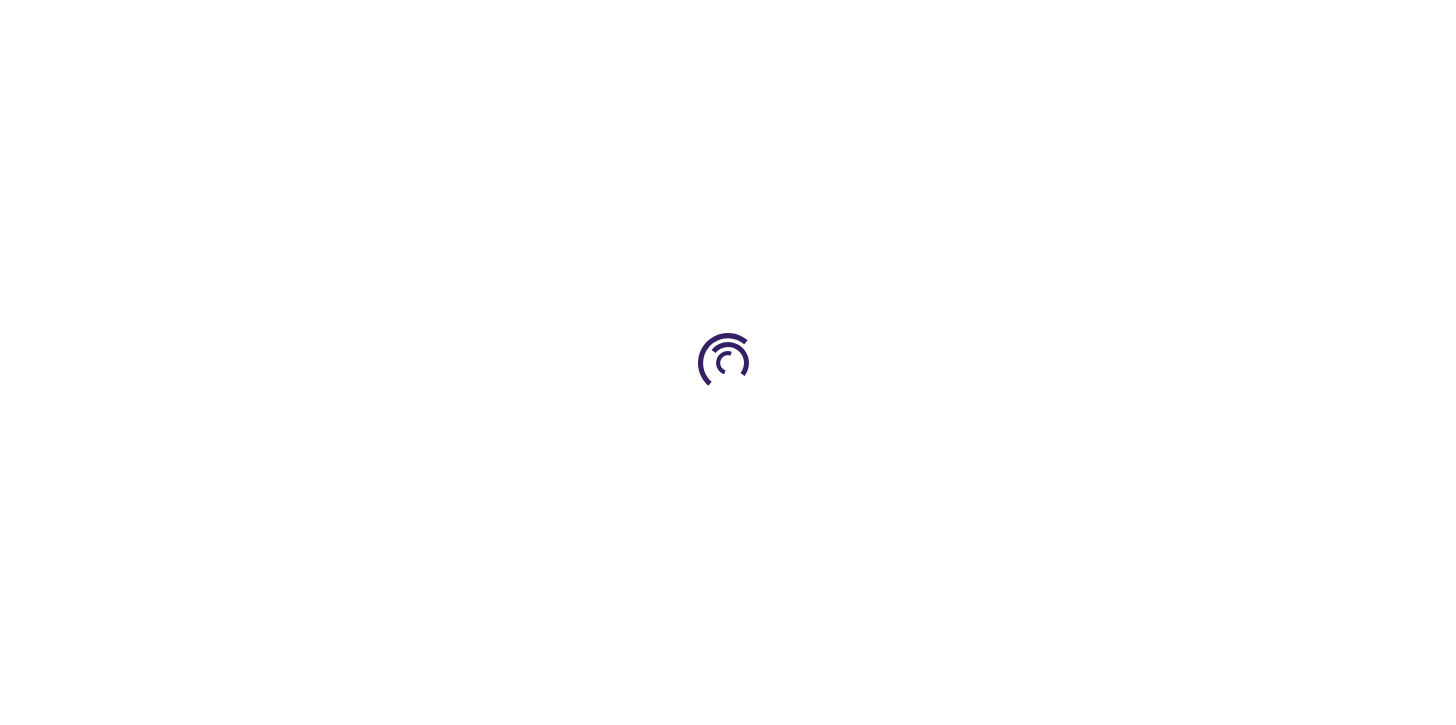 select on "12" 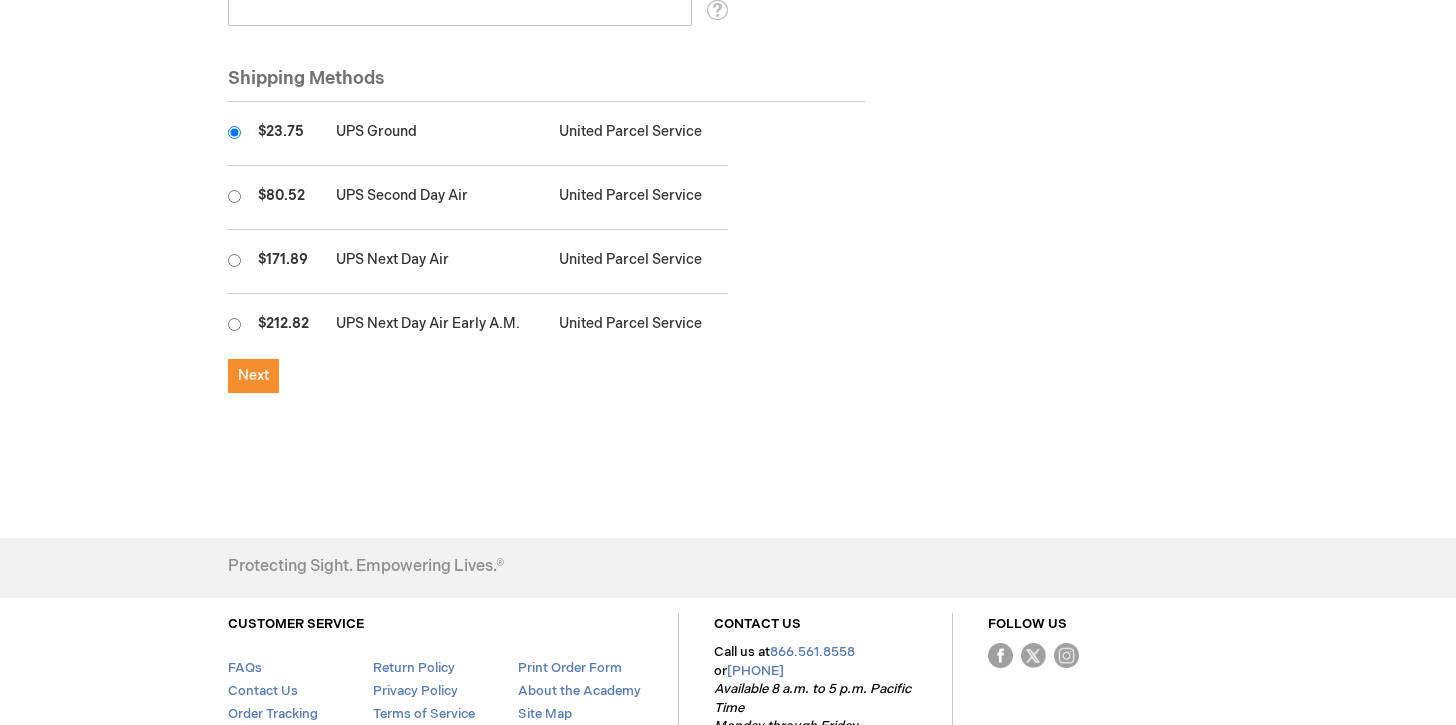 scroll, scrollTop: 1344, scrollLeft: 0, axis: vertical 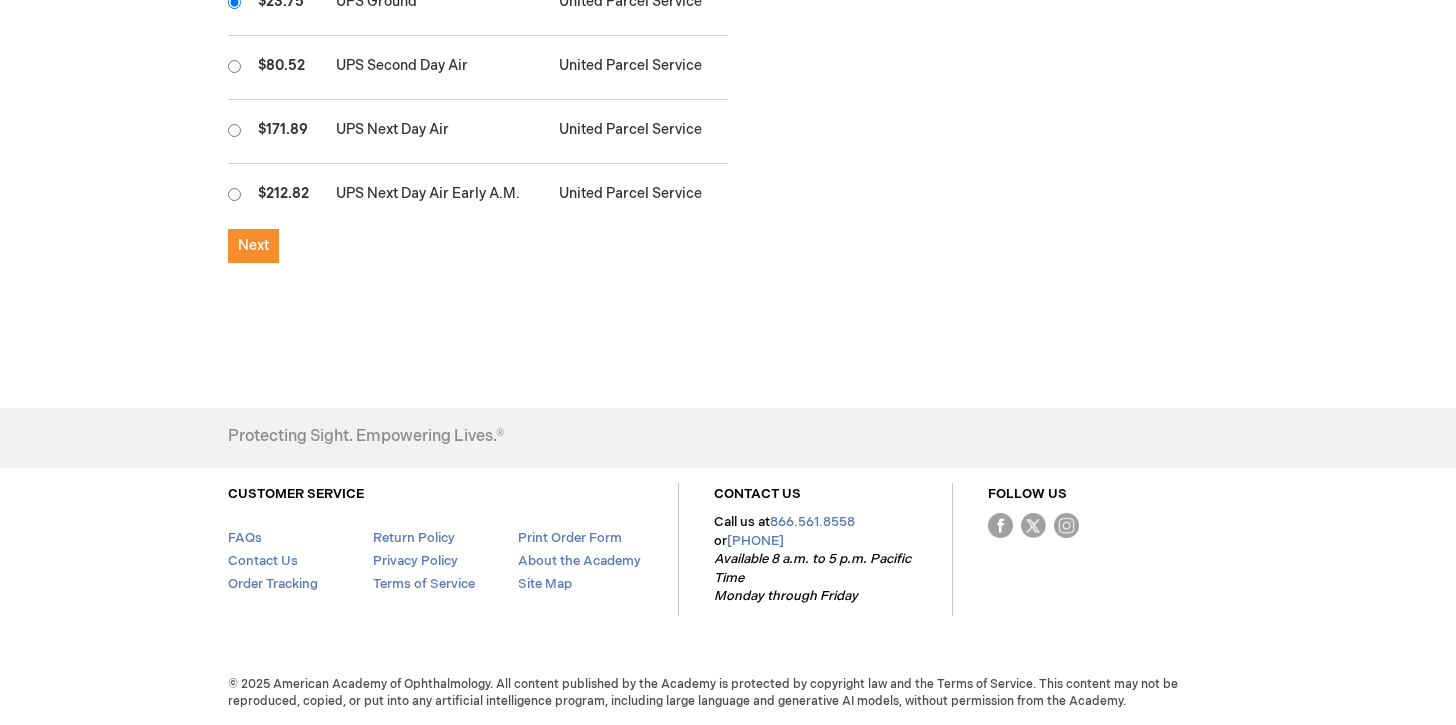 click at bounding box center (238, 196) 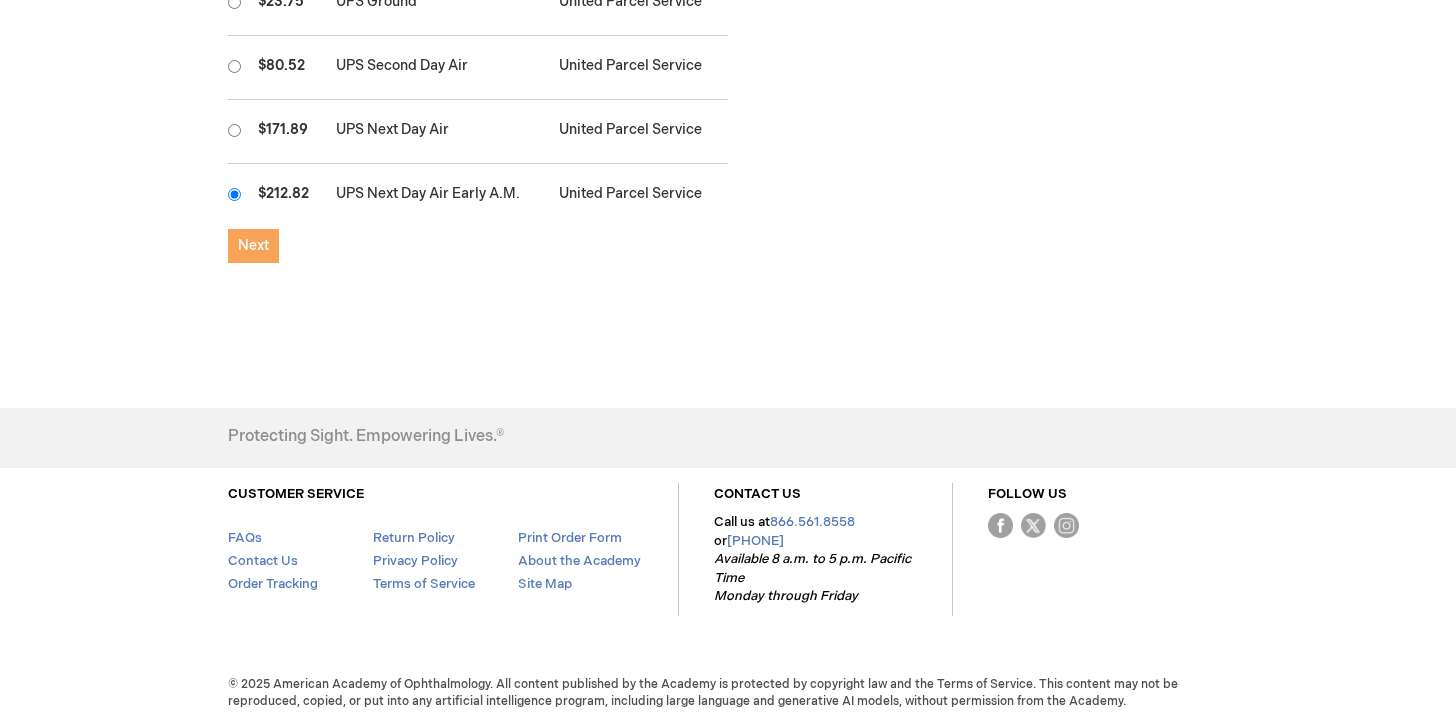 click on "Next" at bounding box center (253, 246) 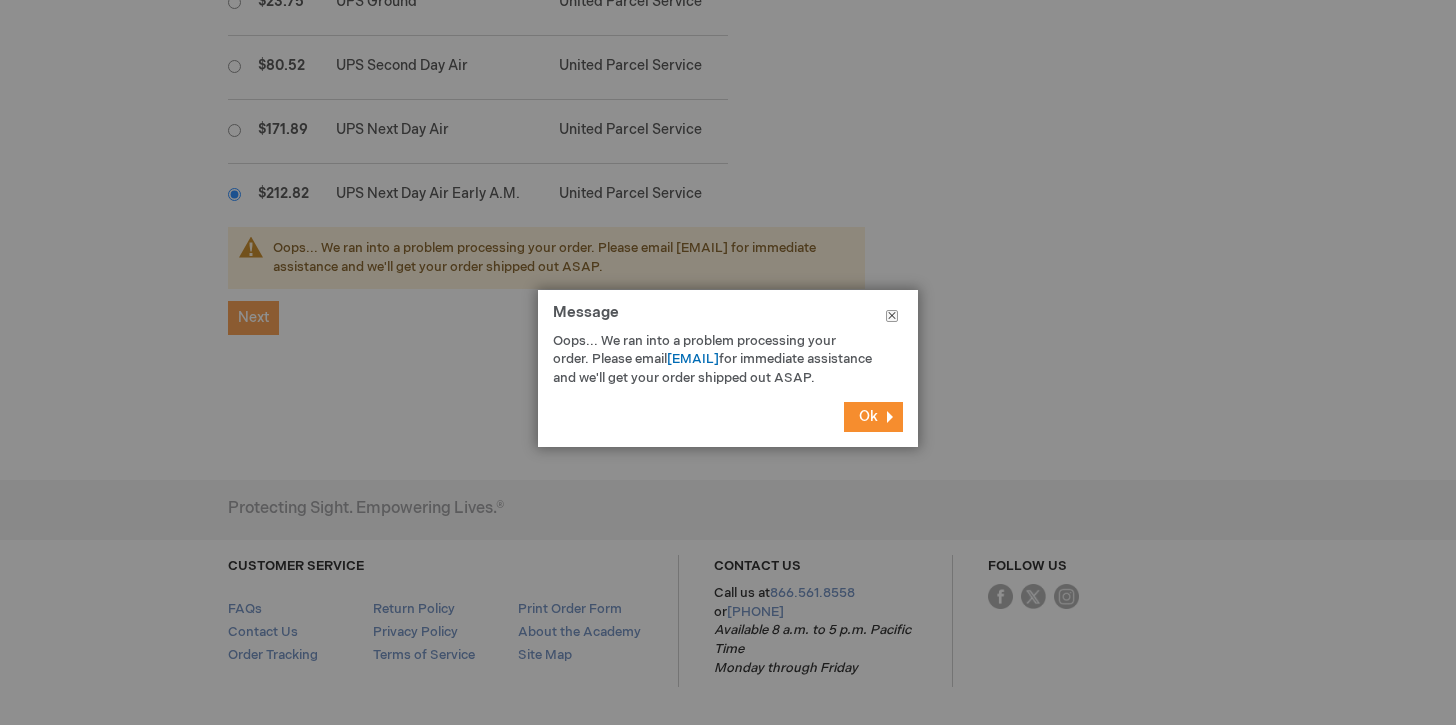 click on "Close" at bounding box center (892, 320) 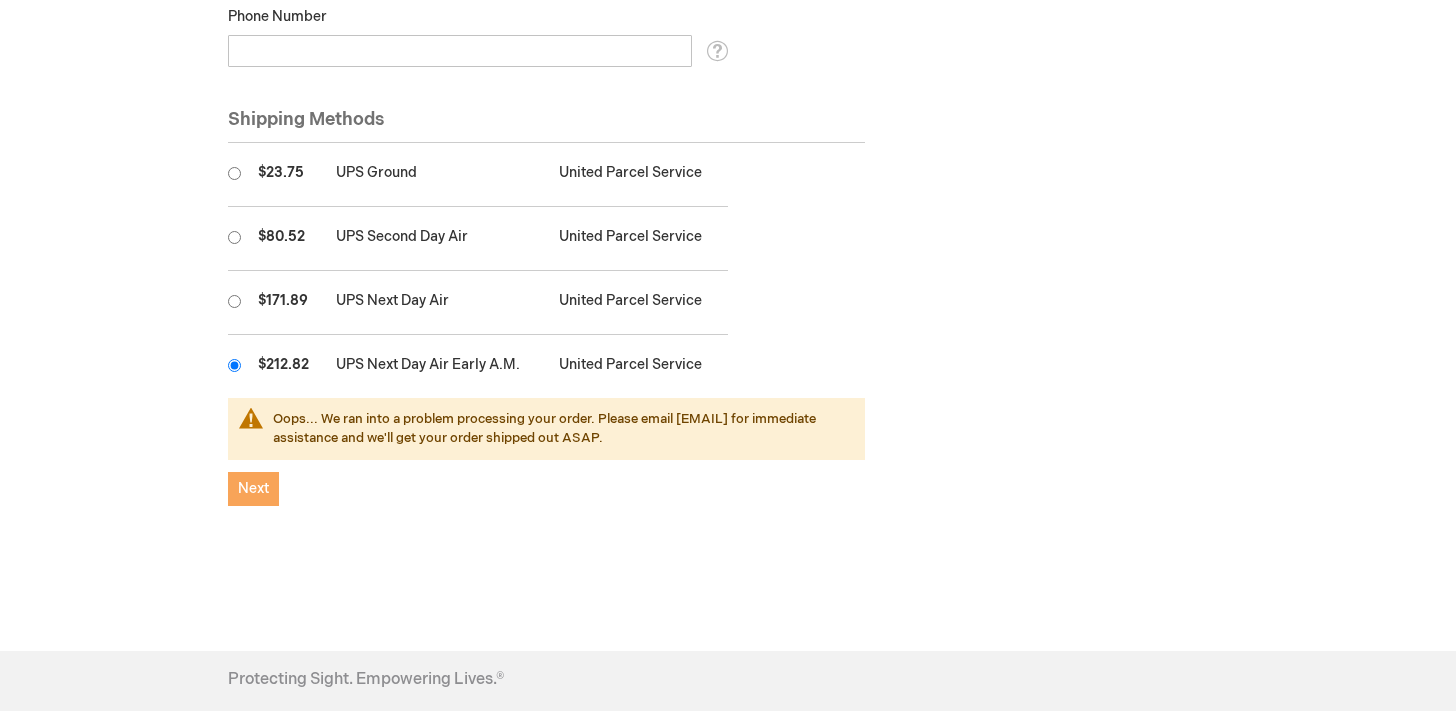 scroll, scrollTop: 1150, scrollLeft: 0, axis: vertical 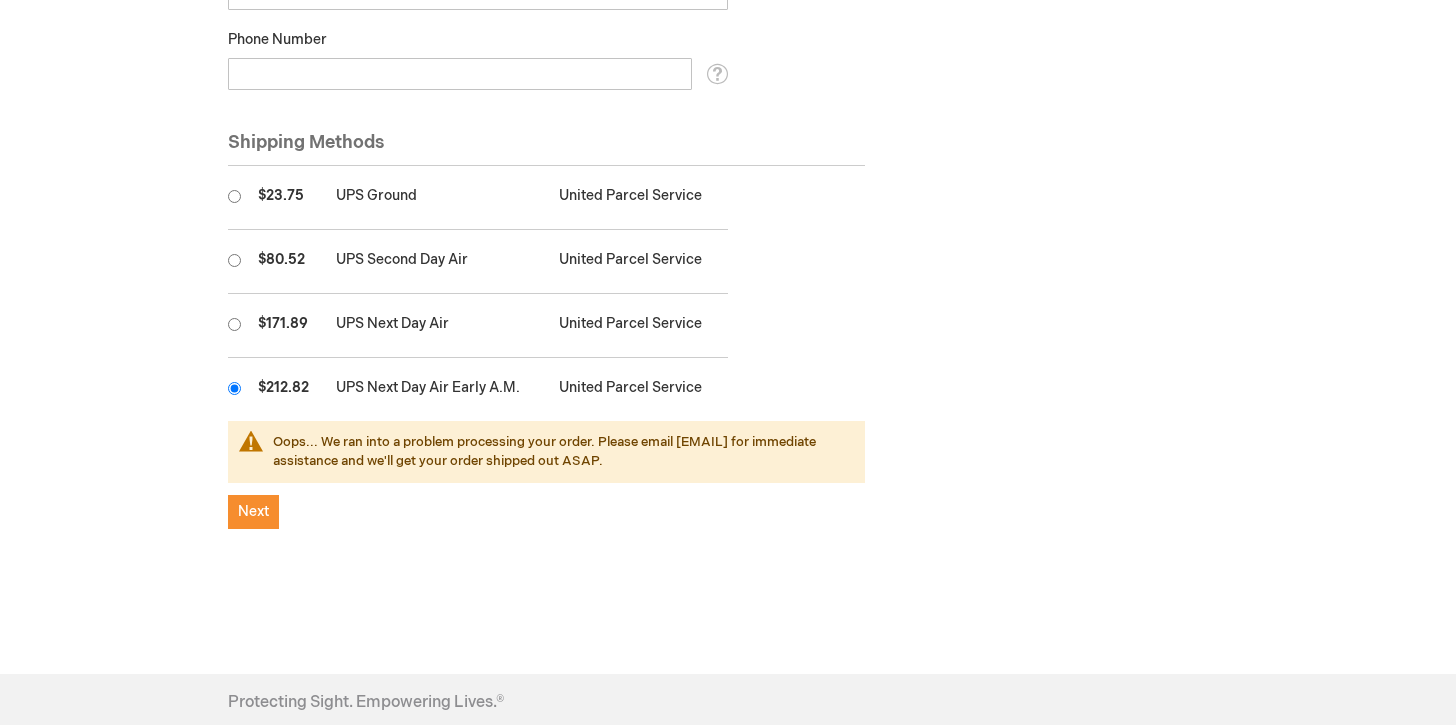click at bounding box center (234, 196) 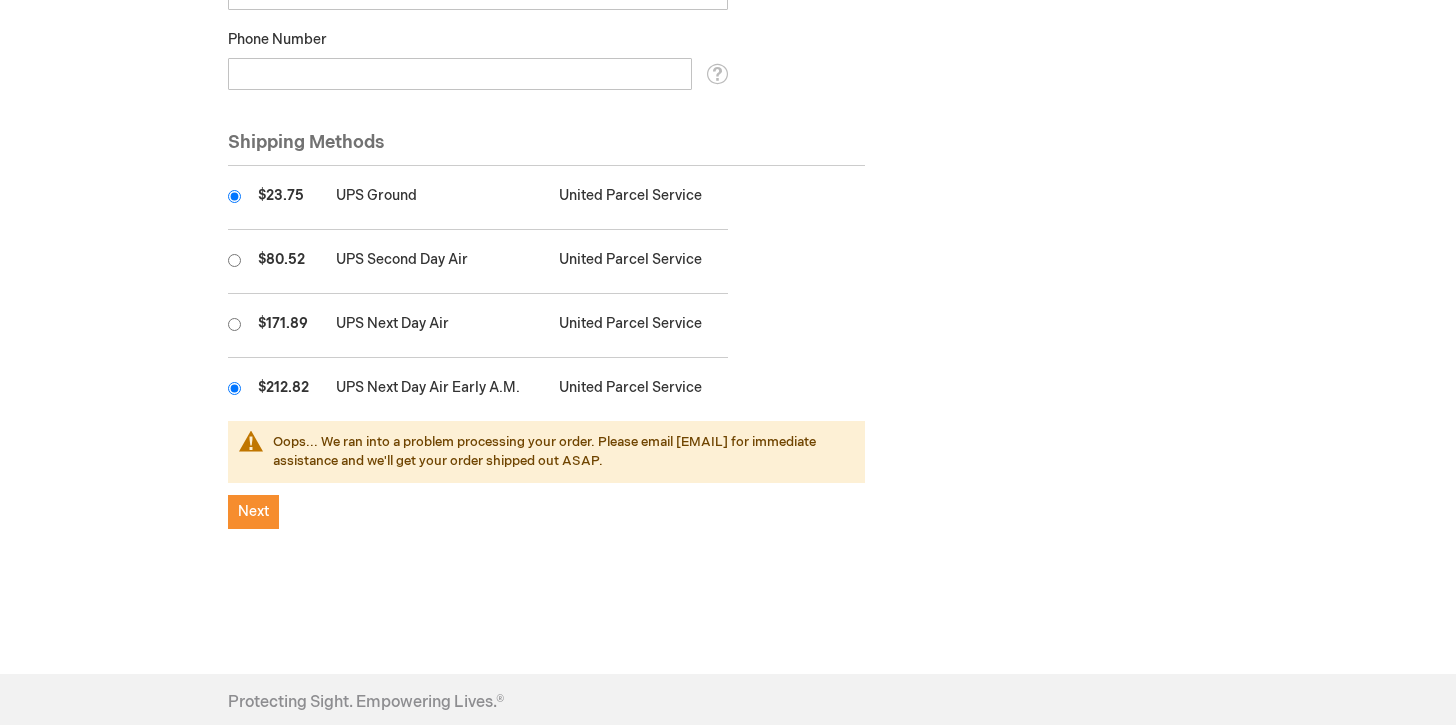 radio on "false" 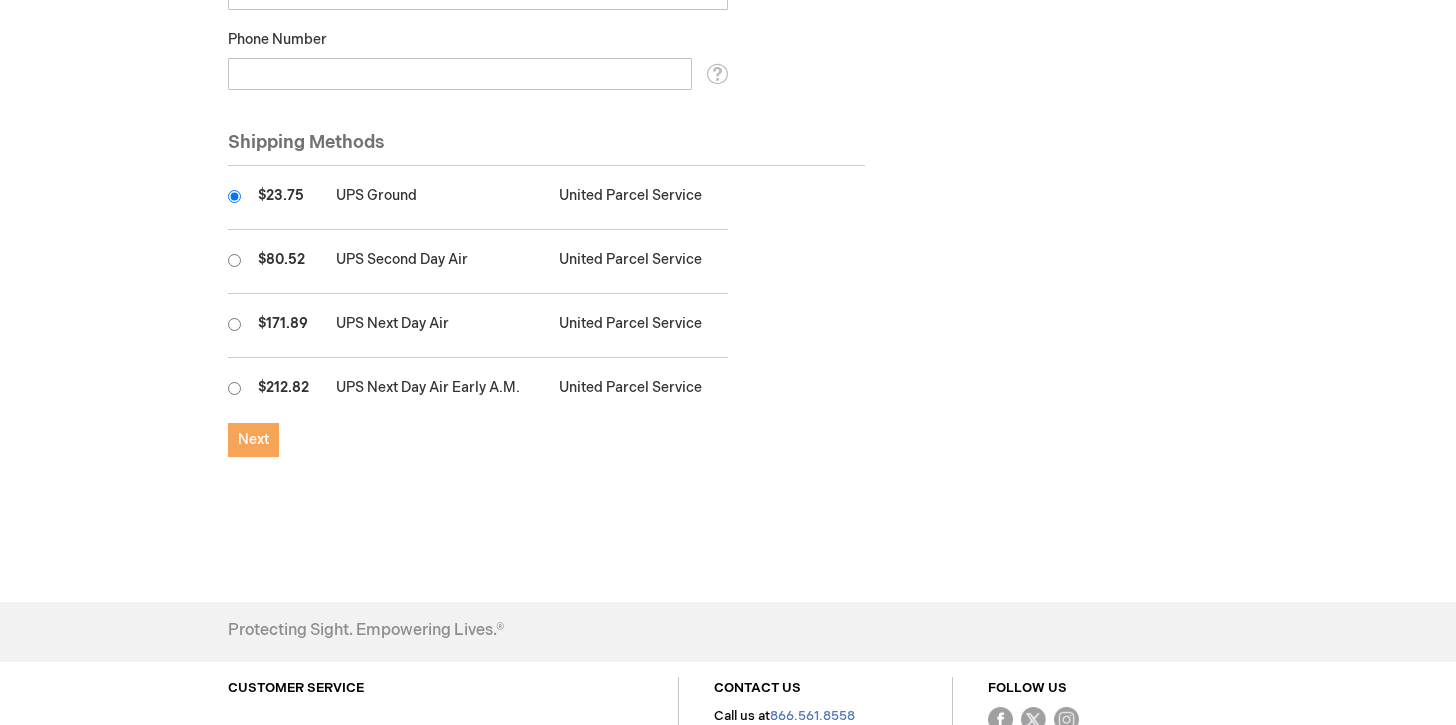 click on "Next" at bounding box center [253, 439] 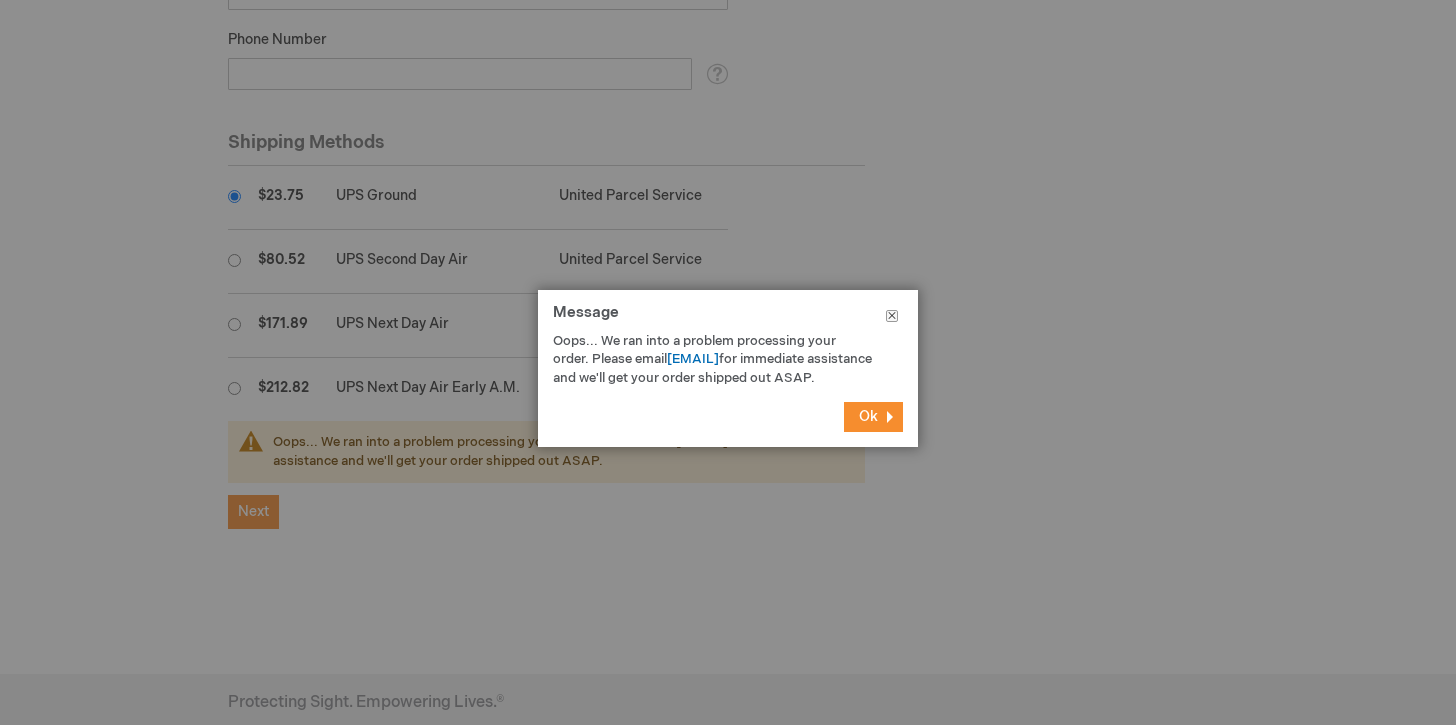 click on "Close" at bounding box center [892, 320] 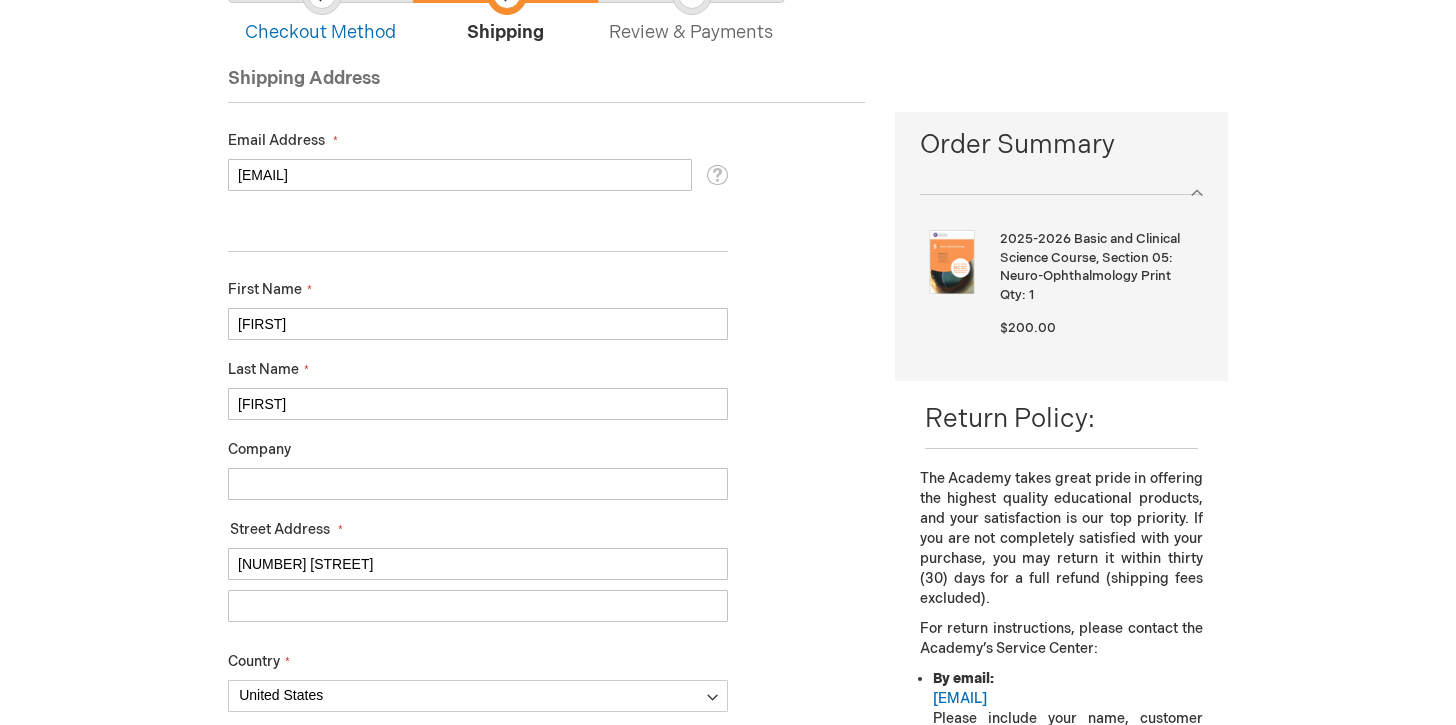 scroll, scrollTop: 0, scrollLeft: 0, axis: both 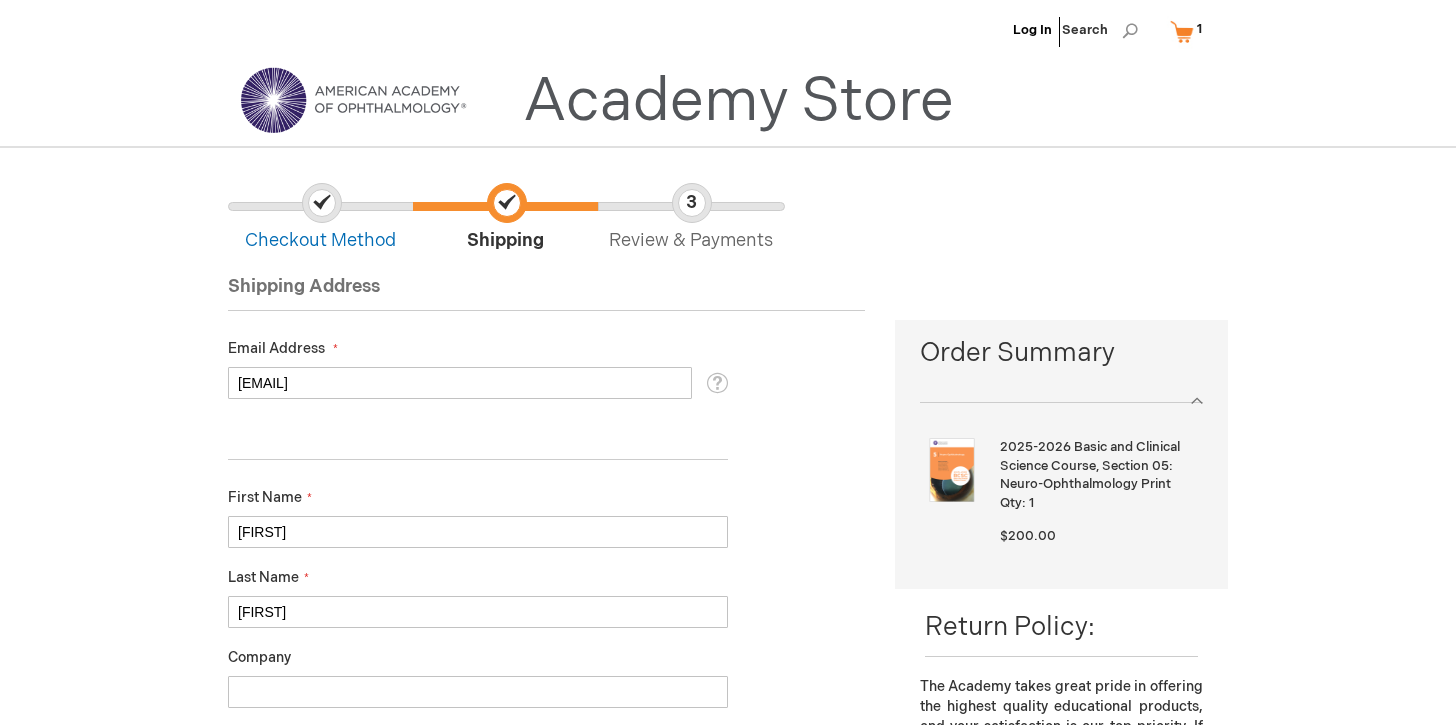 drag, startPoint x: 419, startPoint y: 390, endPoint x: 192, endPoint y: 383, distance: 227.10791 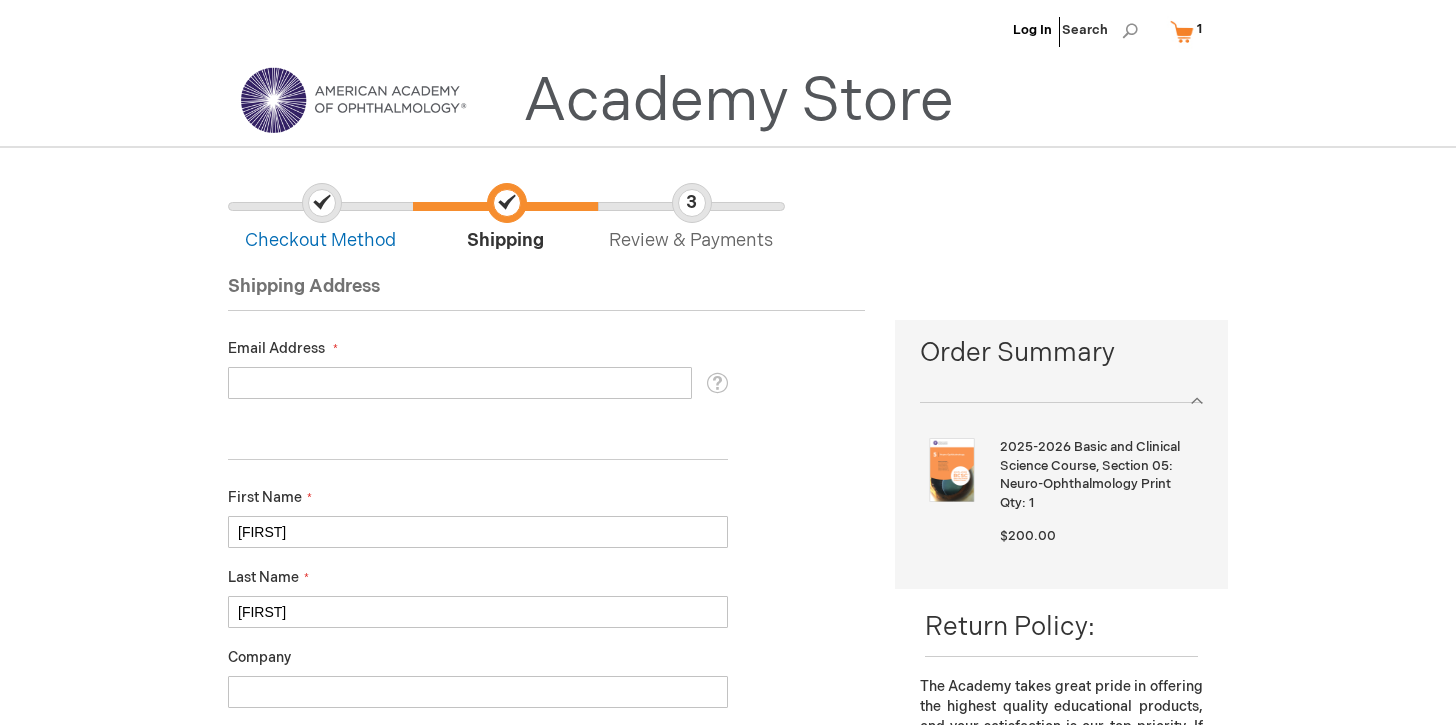 type 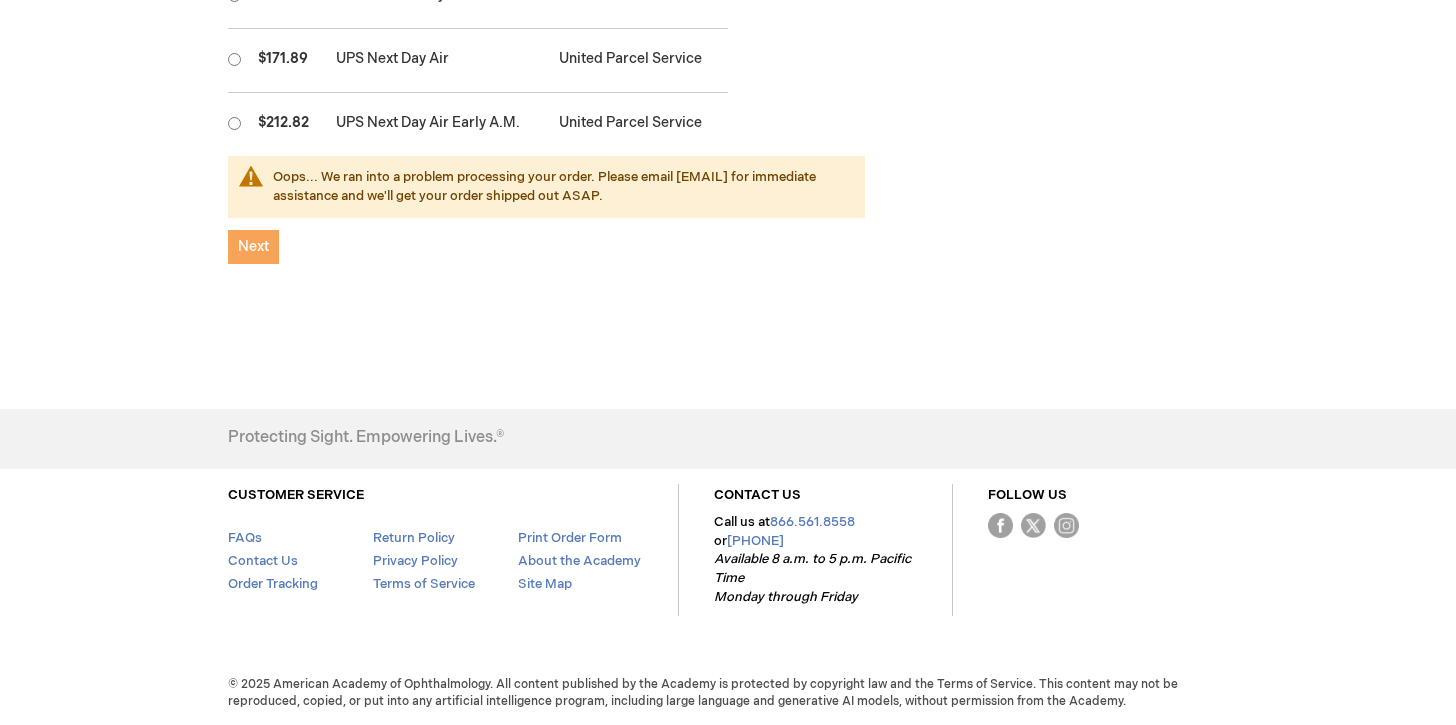 click on "Next" at bounding box center [253, 247] 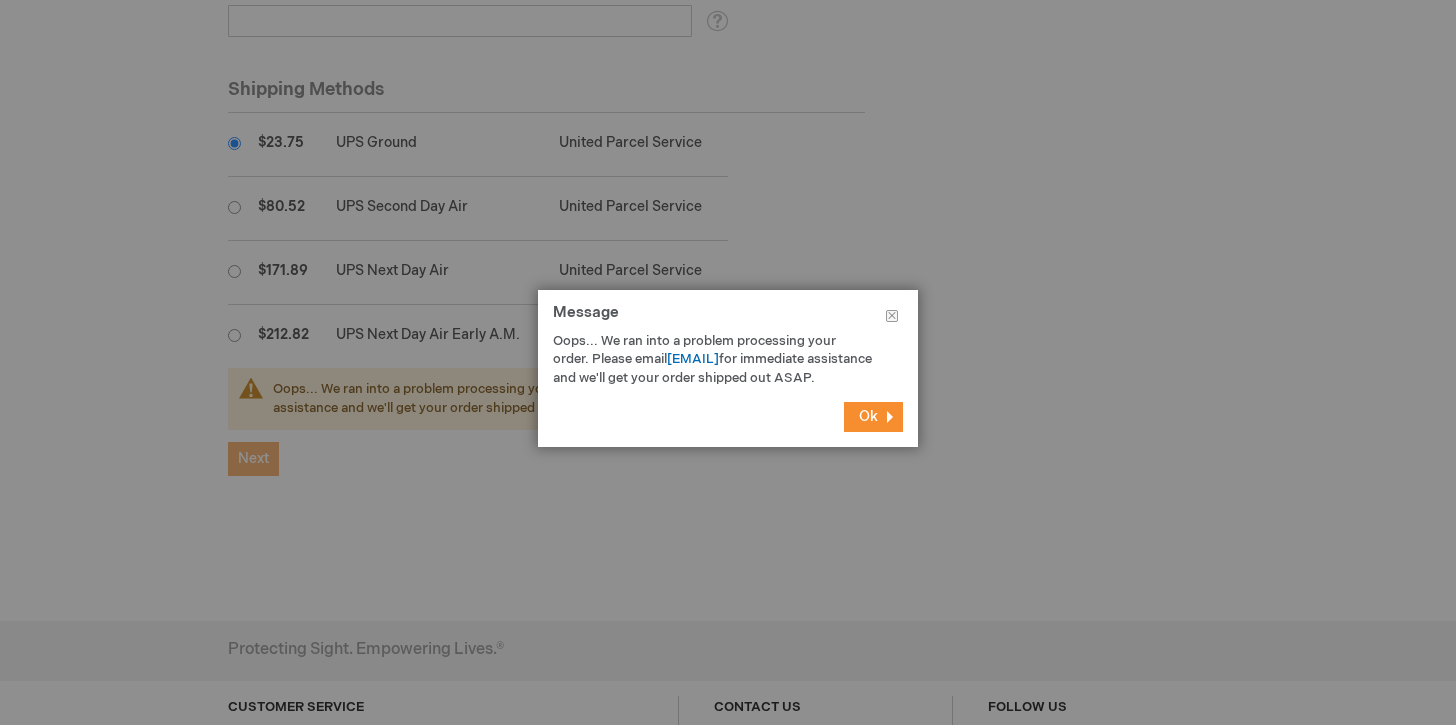 scroll, scrollTop: 1627, scrollLeft: 0, axis: vertical 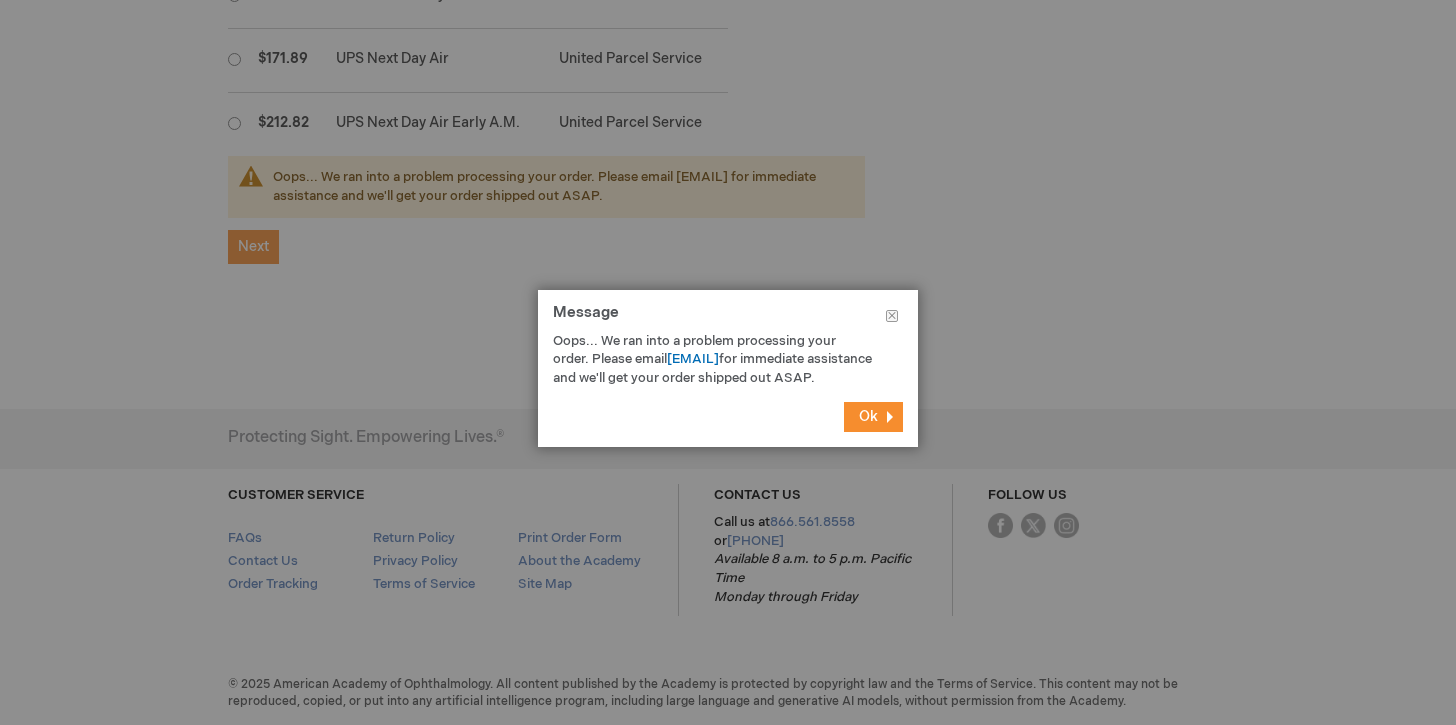 click on "Ok" at bounding box center (868, 416) 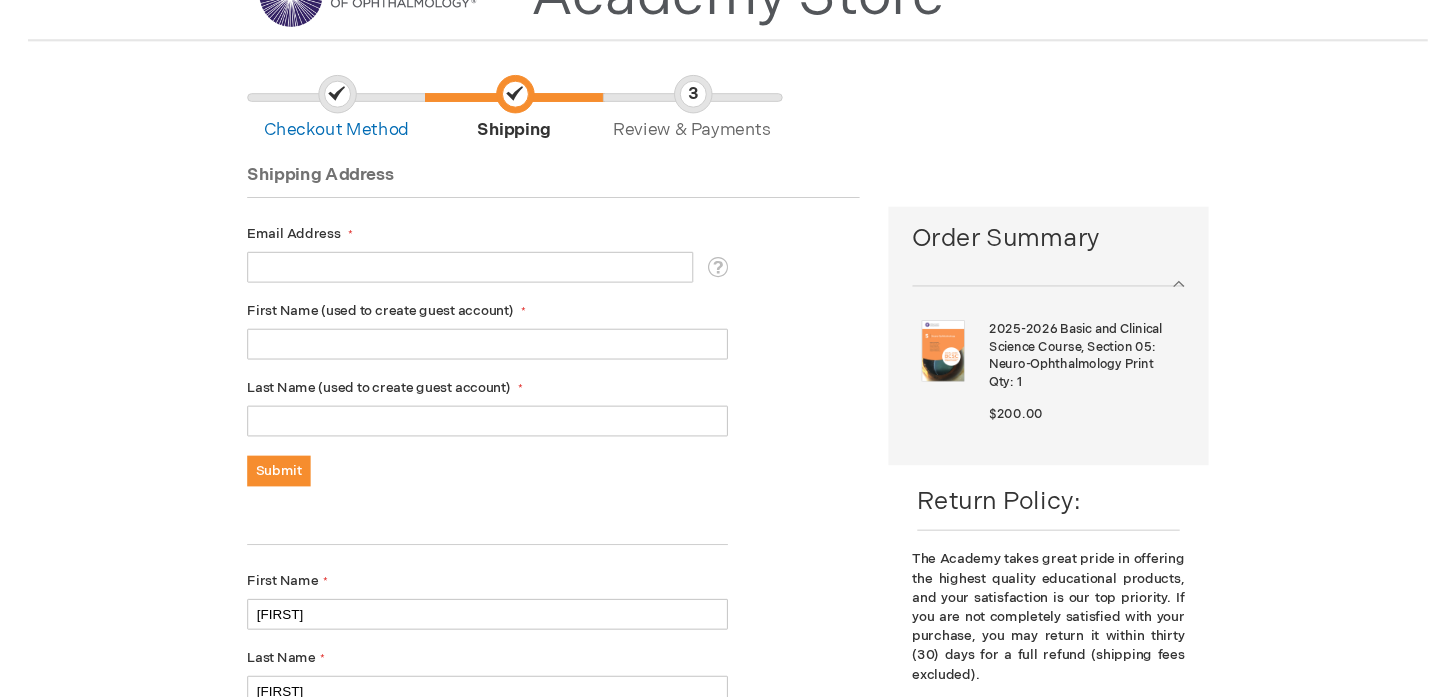 scroll, scrollTop: 0, scrollLeft: 0, axis: both 